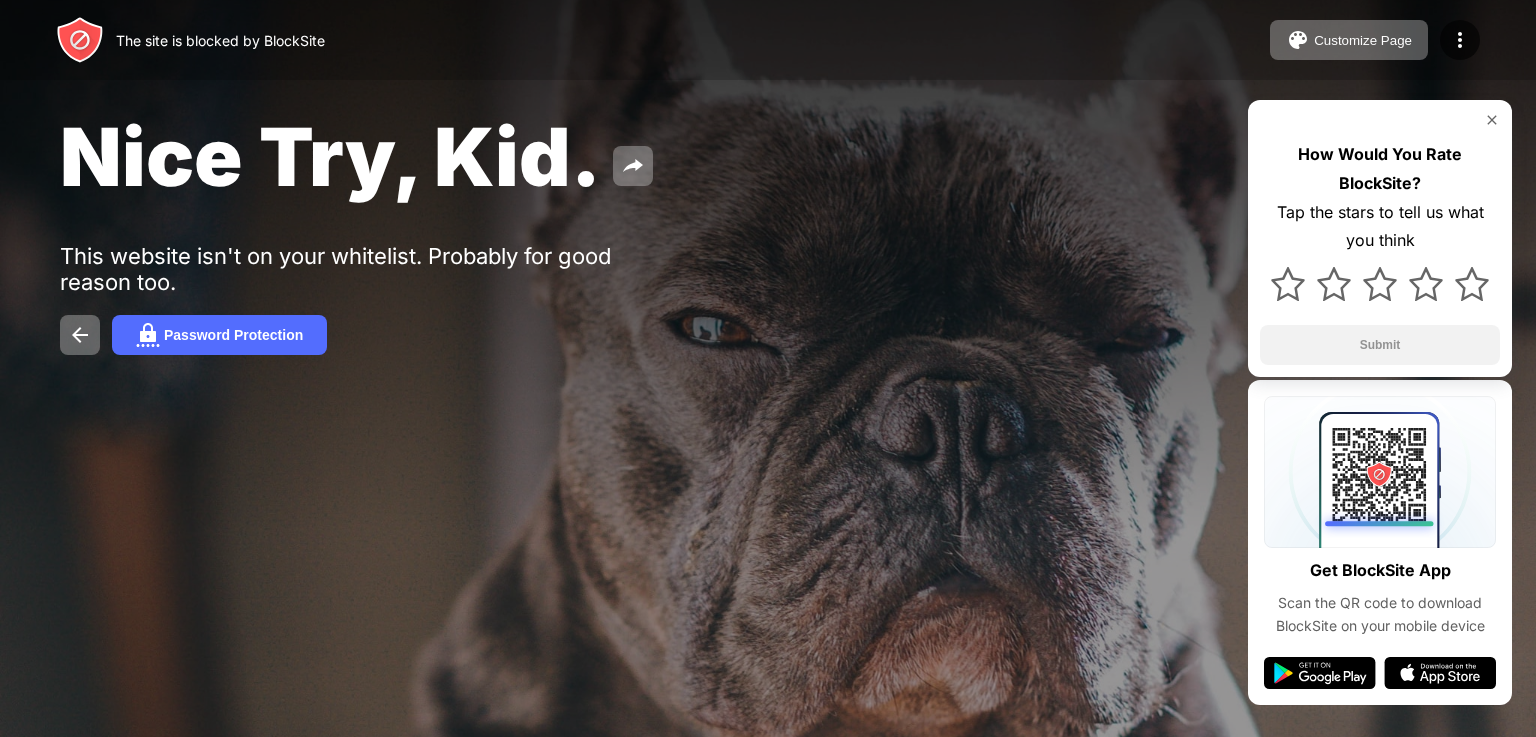 scroll, scrollTop: 0, scrollLeft: 0, axis: both 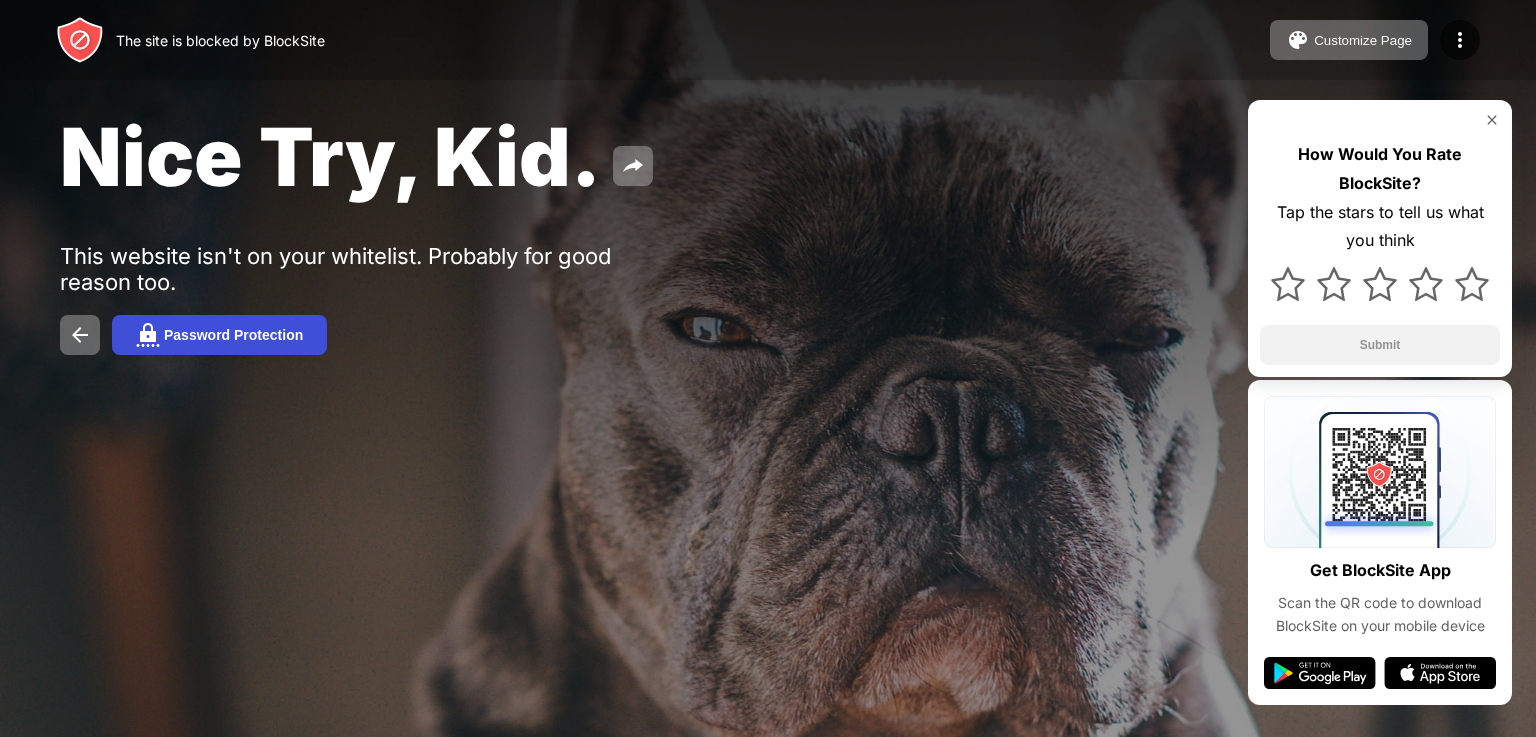 click on "Password Protection" at bounding box center (219, 335) 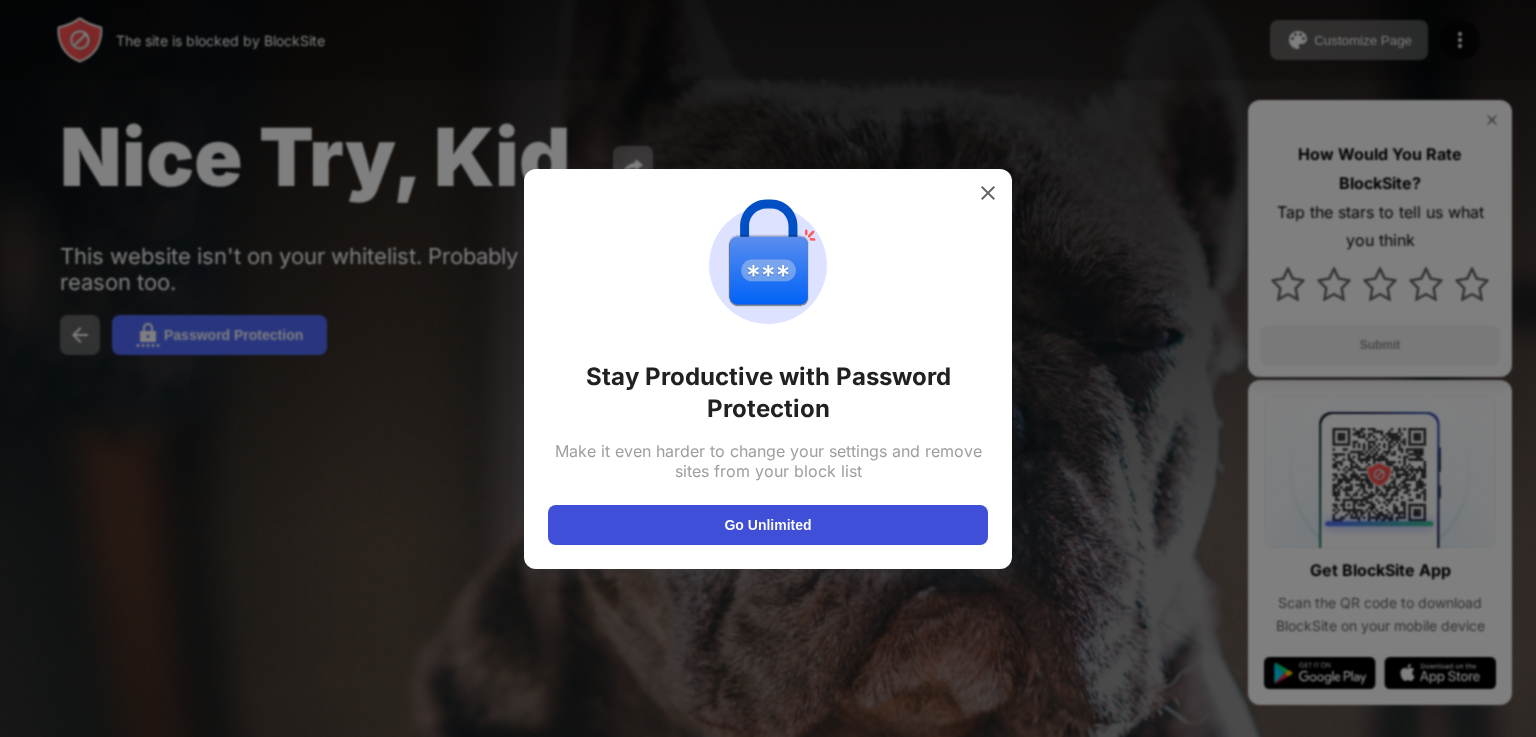 click on "Go Unlimited" at bounding box center [768, 525] 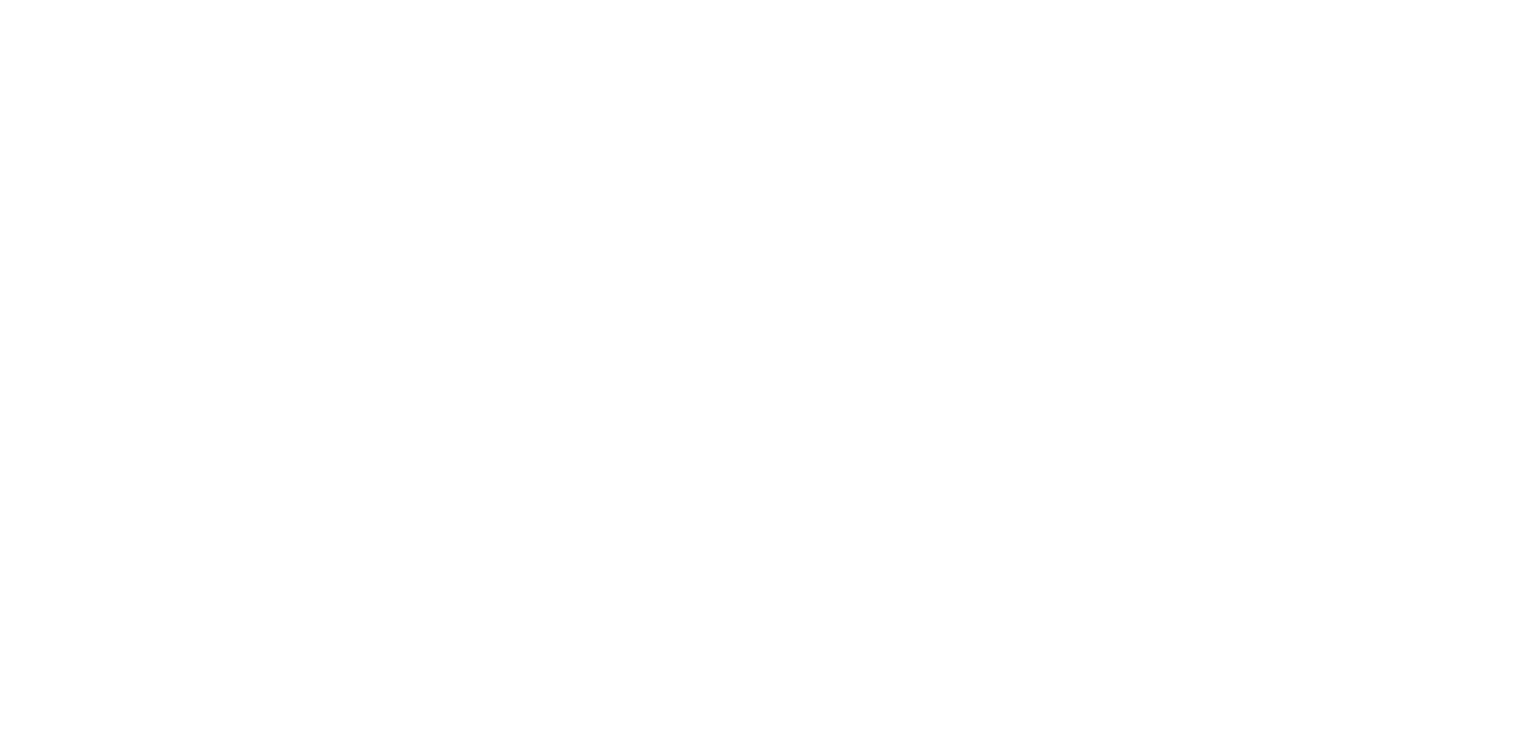 scroll, scrollTop: 0, scrollLeft: 0, axis: both 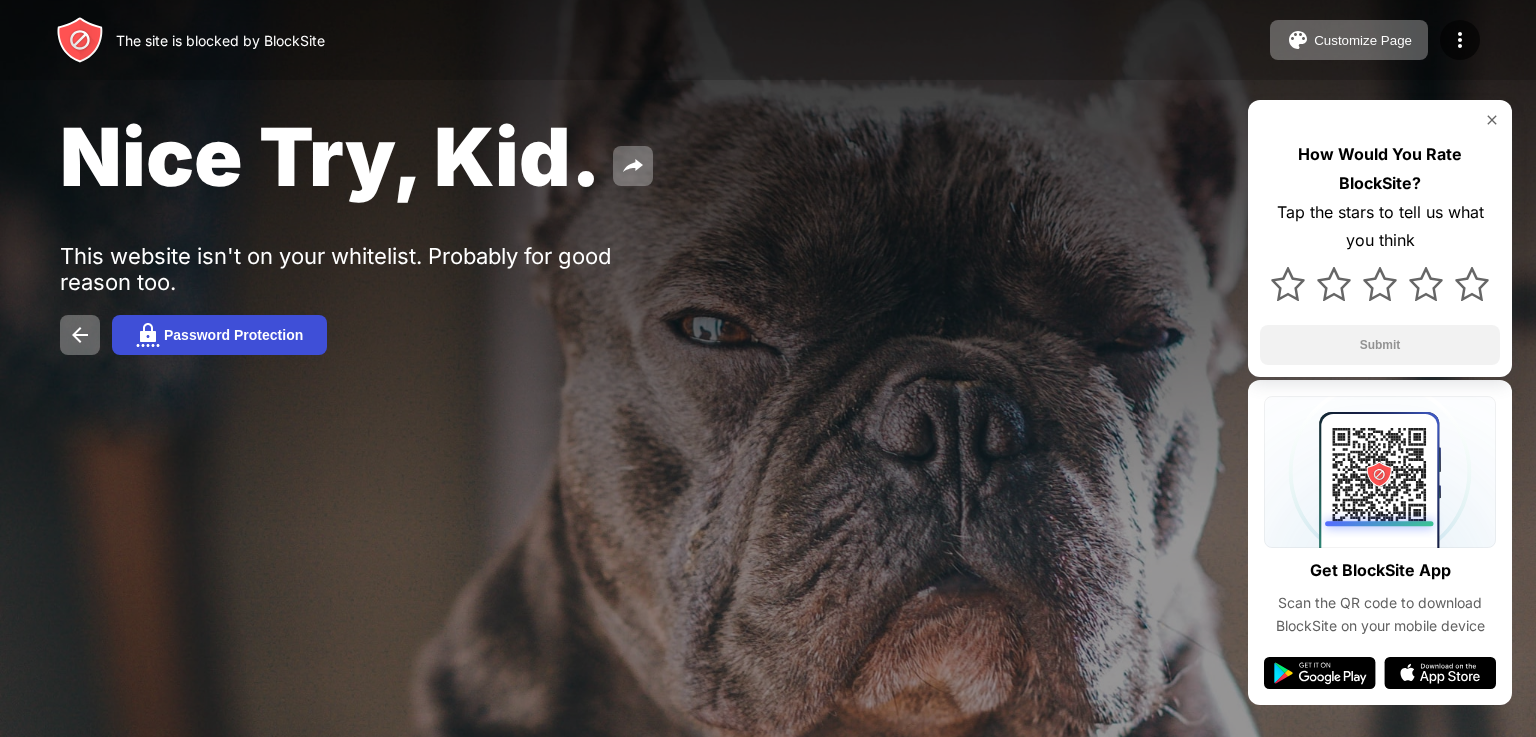 click on "Password Protection" at bounding box center (219, 335) 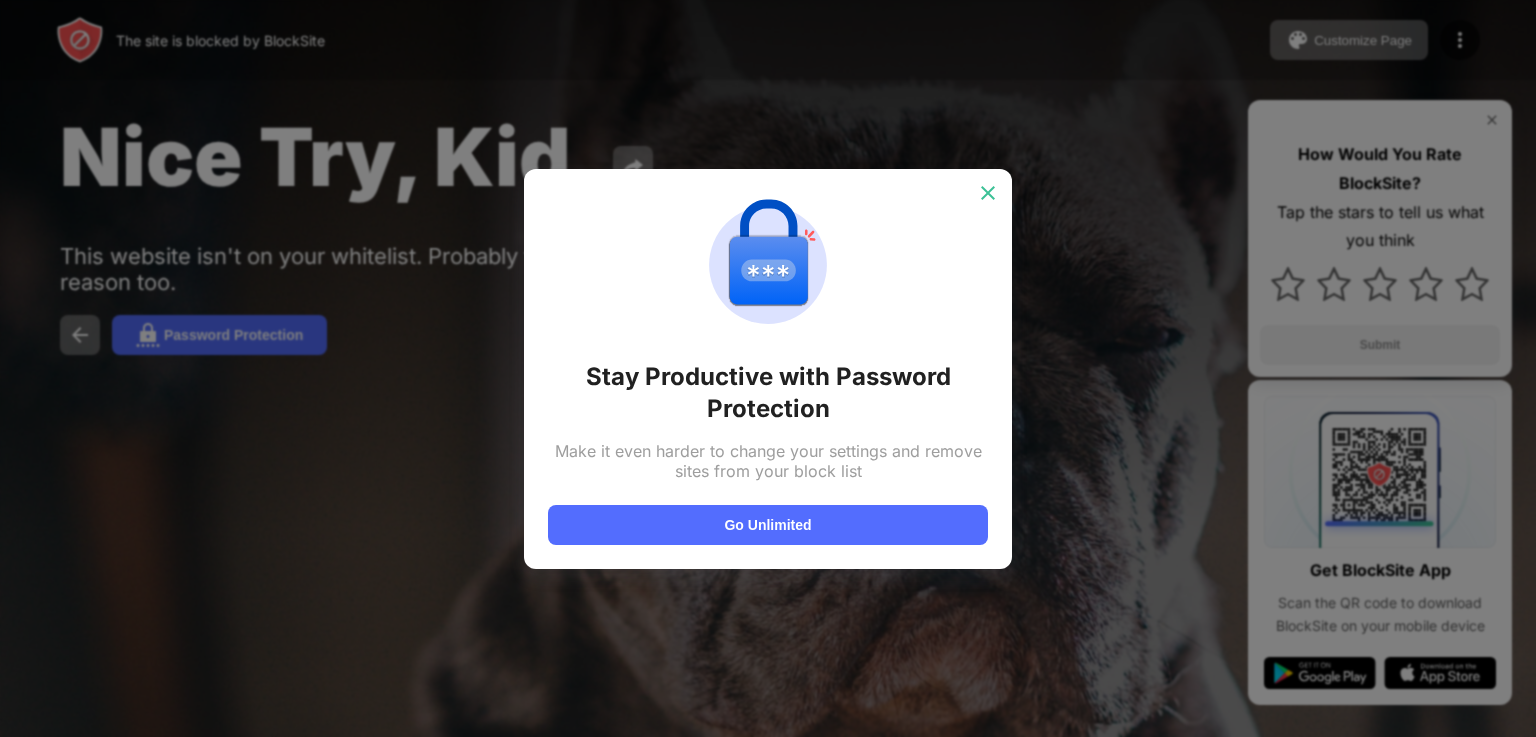 click at bounding box center [988, 193] 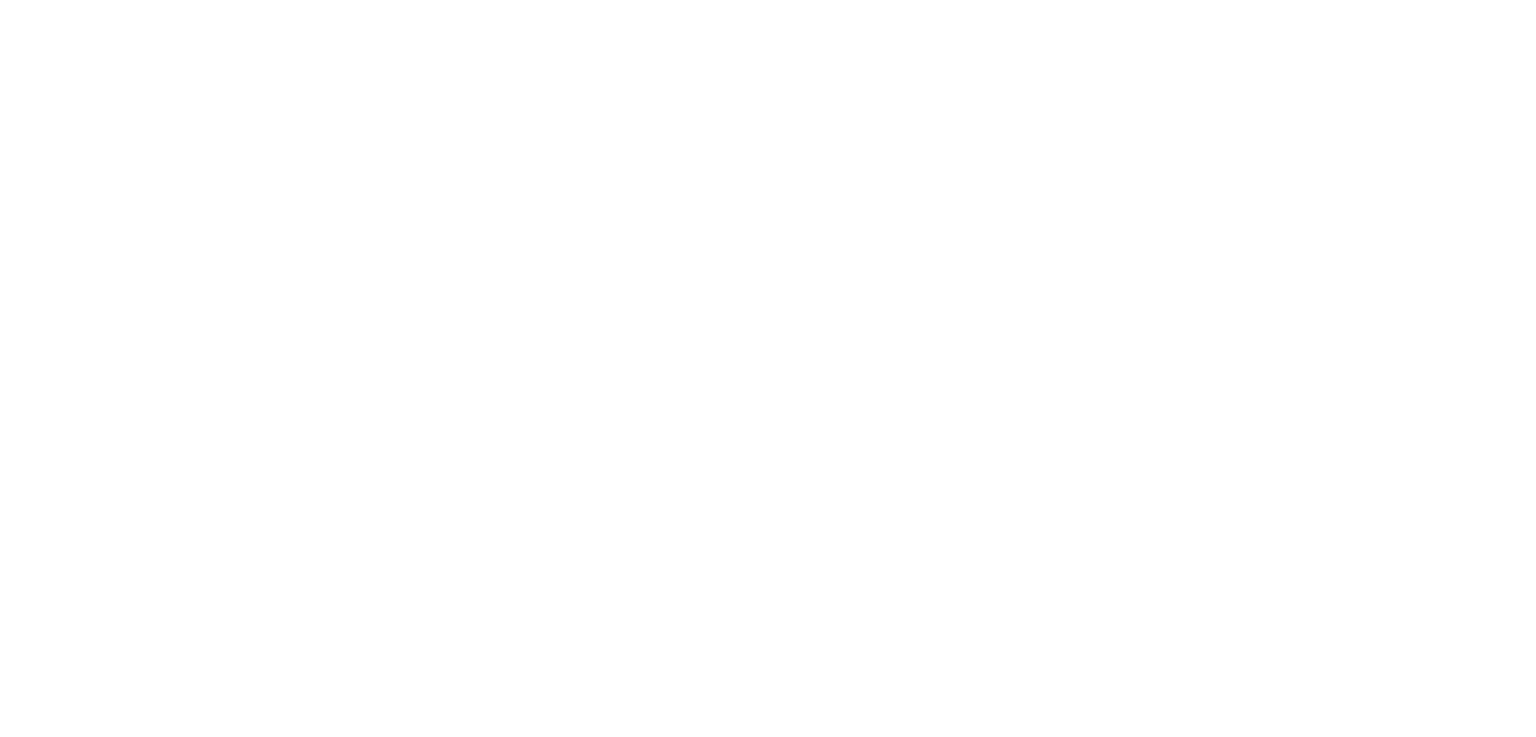 scroll, scrollTop: 0, scrollLeft: 0, axis: both 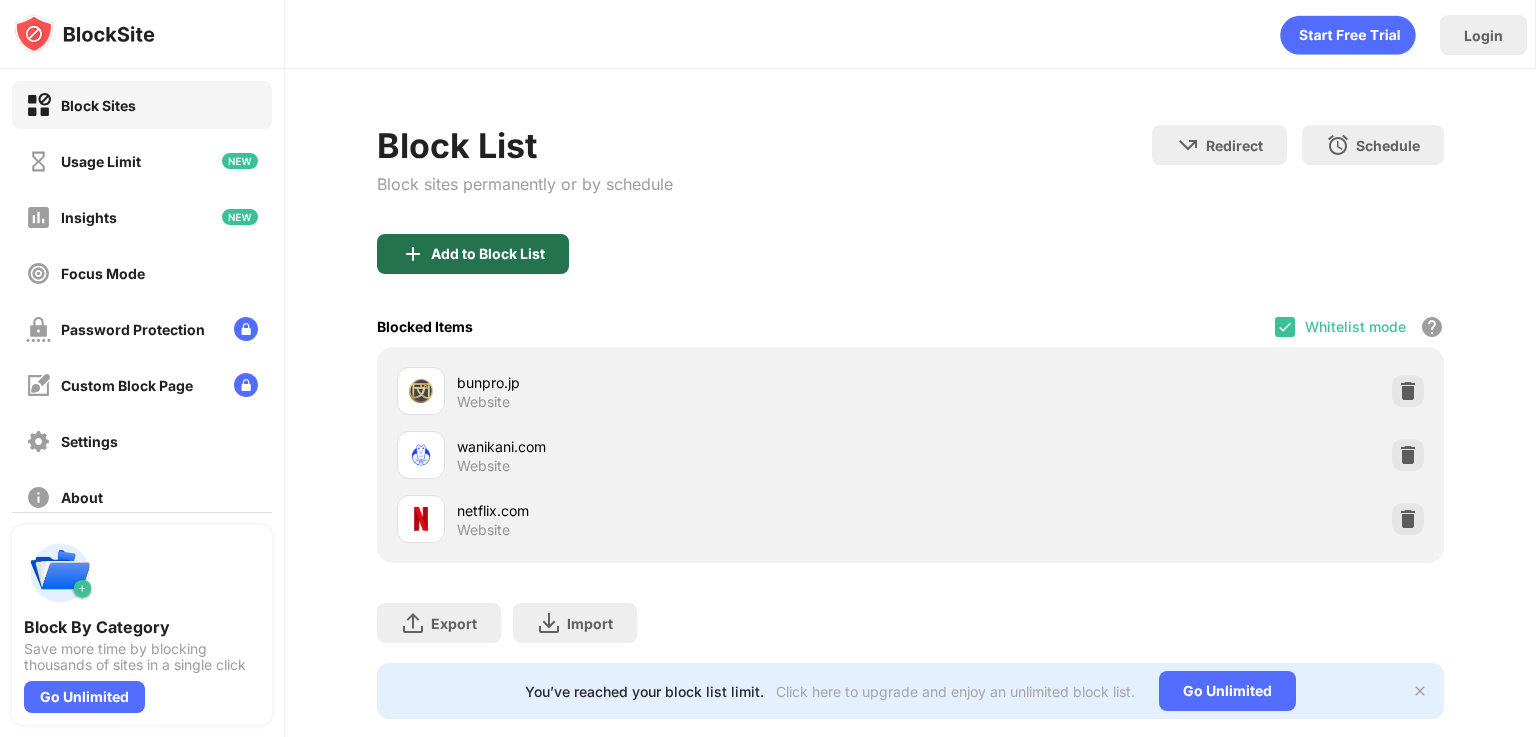 click on "Add to Block List" at bounding box center (473, 254) 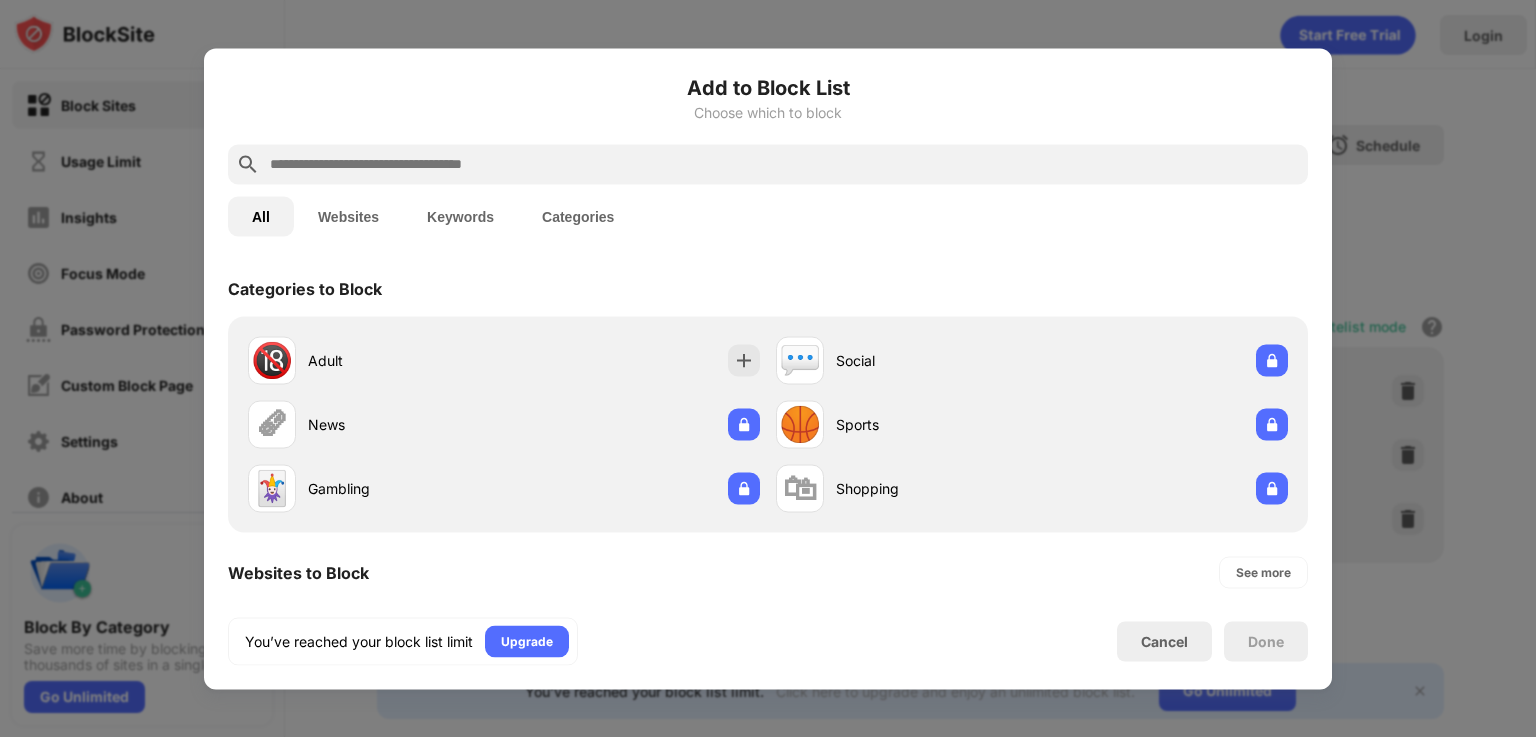 click at bounding box center [784, 164] 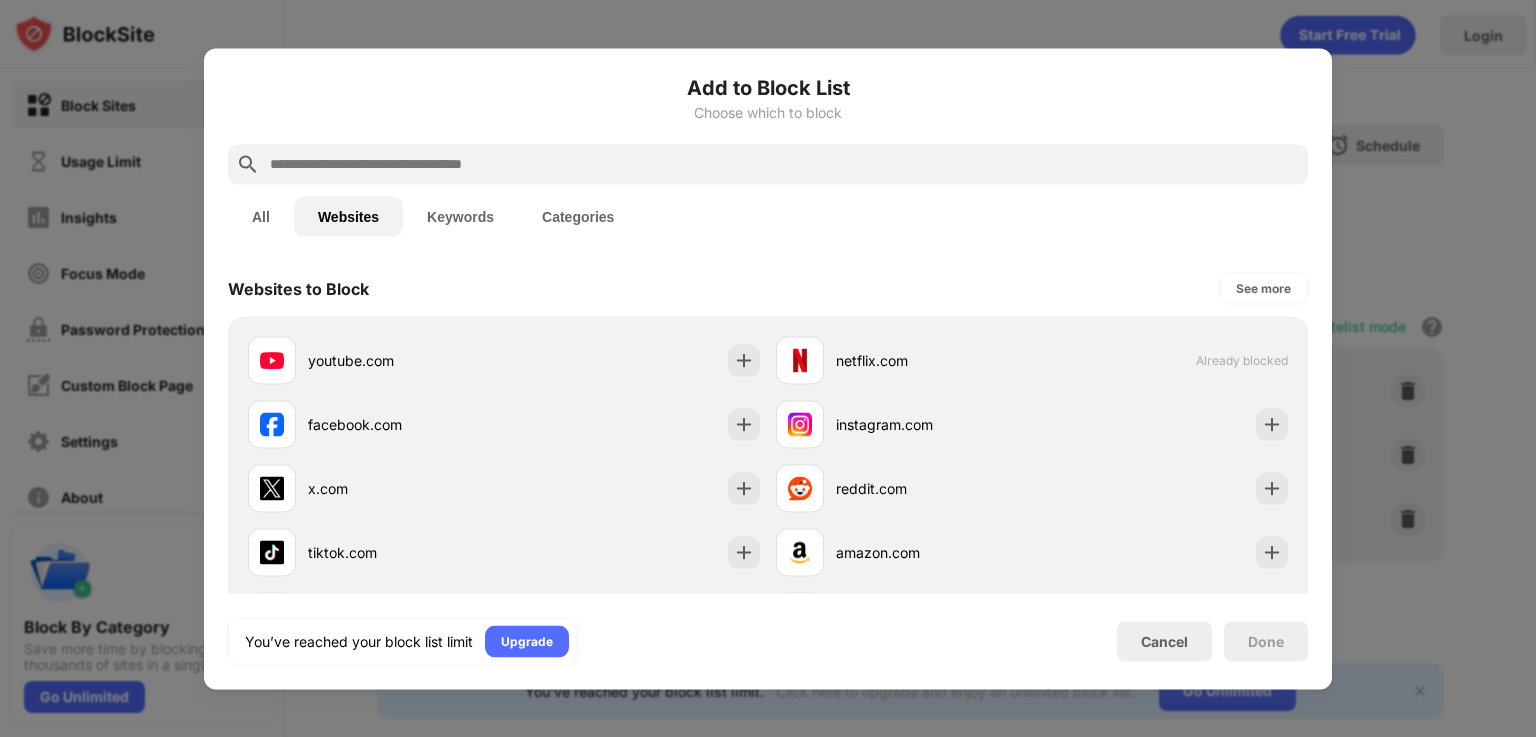 click at bounding box center (784, 164) 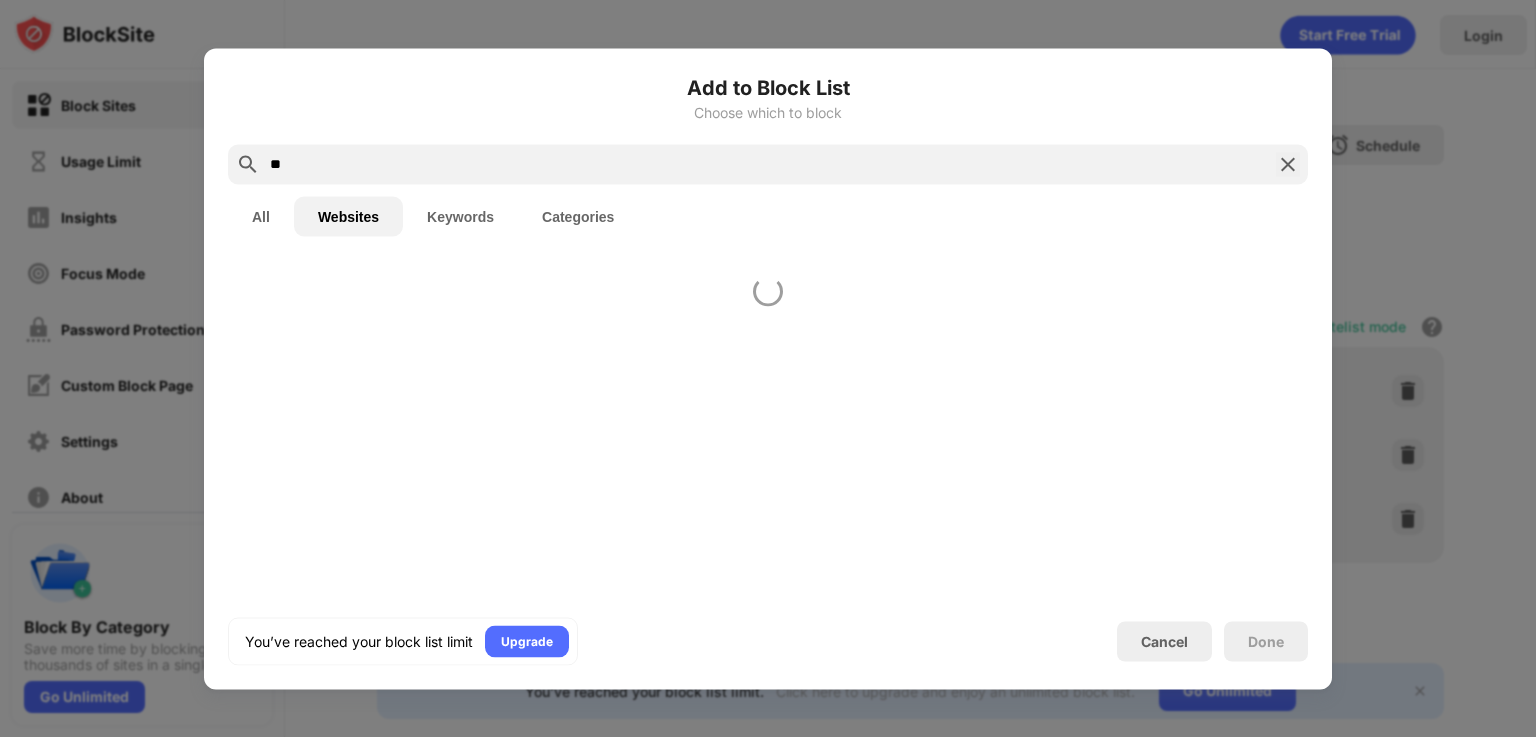type on "*" 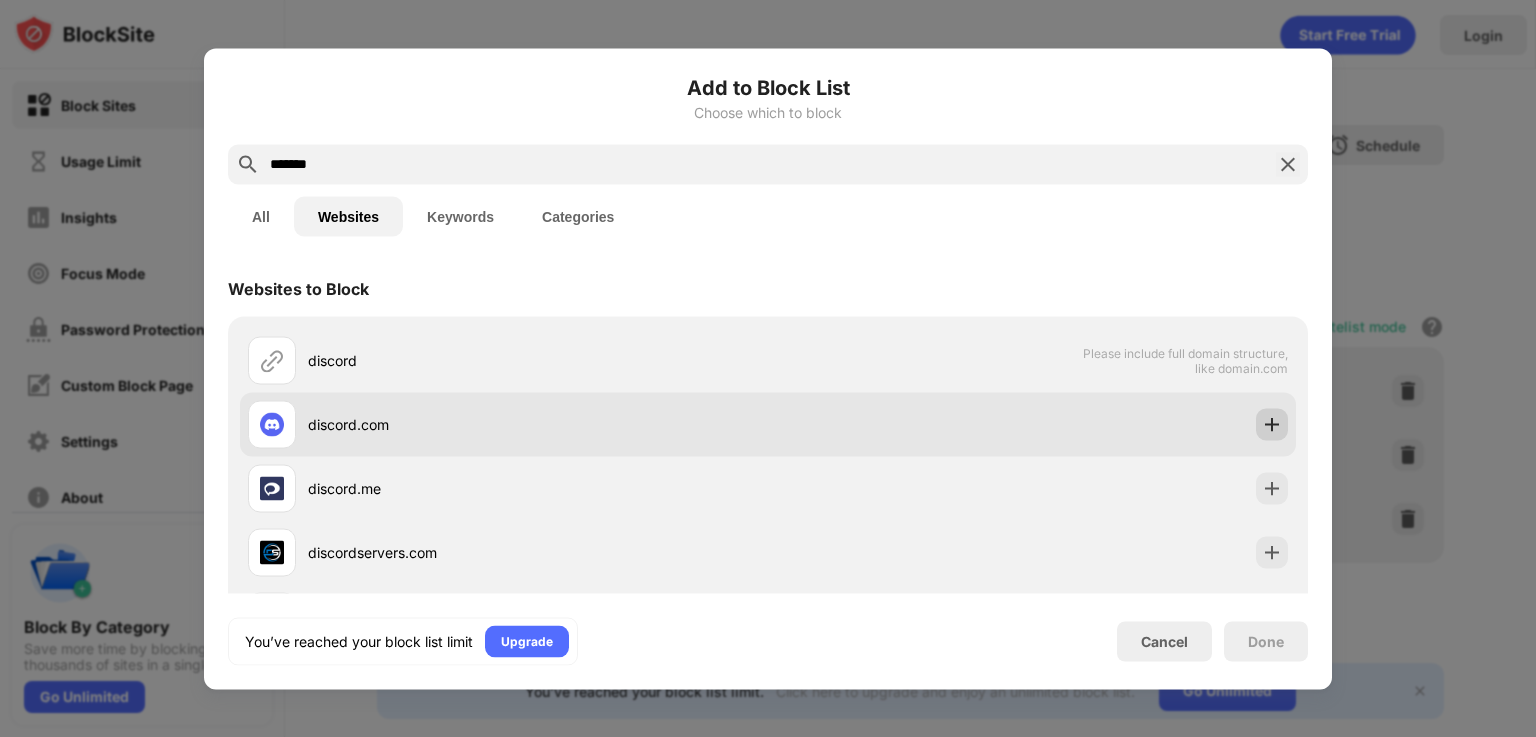 type on "*******" 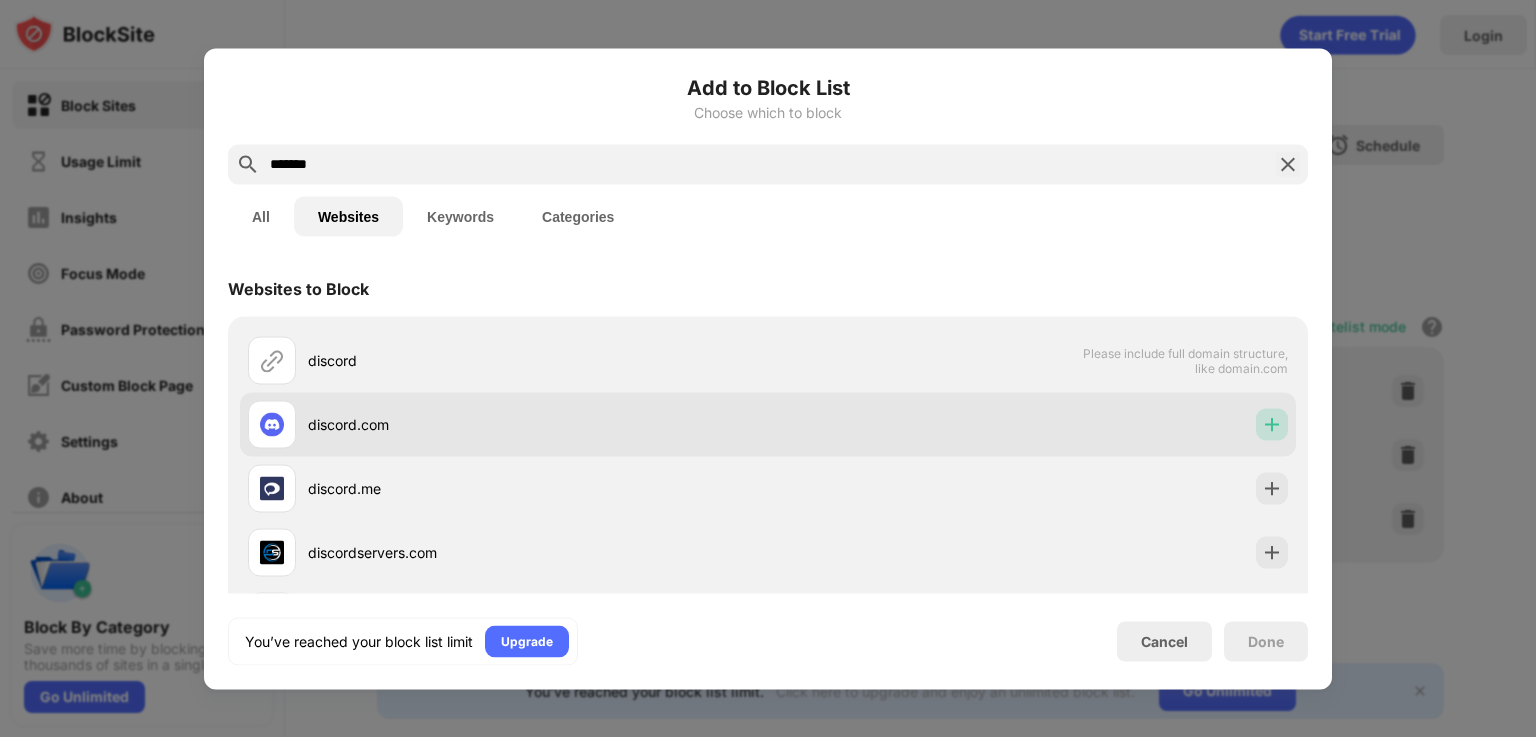 click at bounding box center (1272, 424) 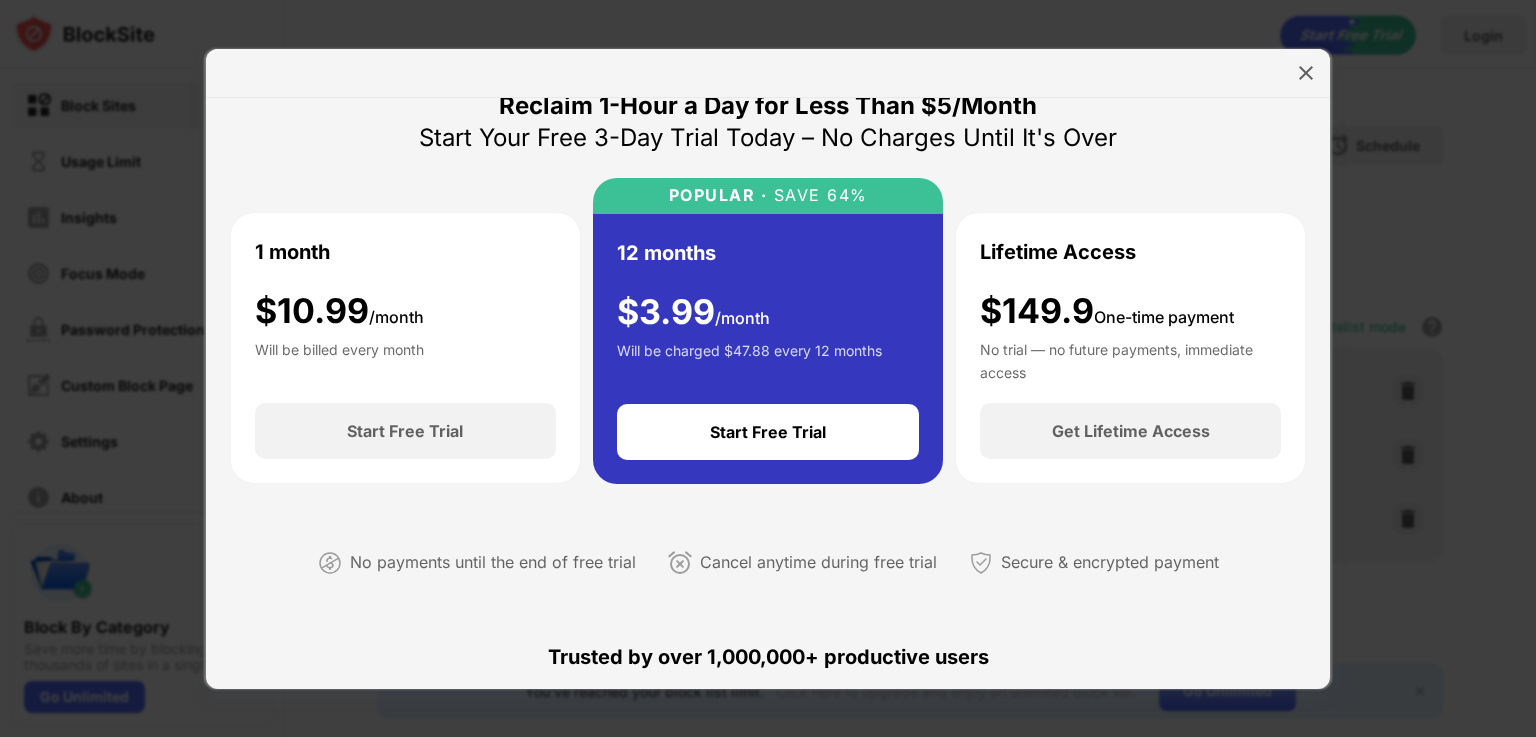 scroll, scrollTop: 0, scrollLeft: 0, axis: both 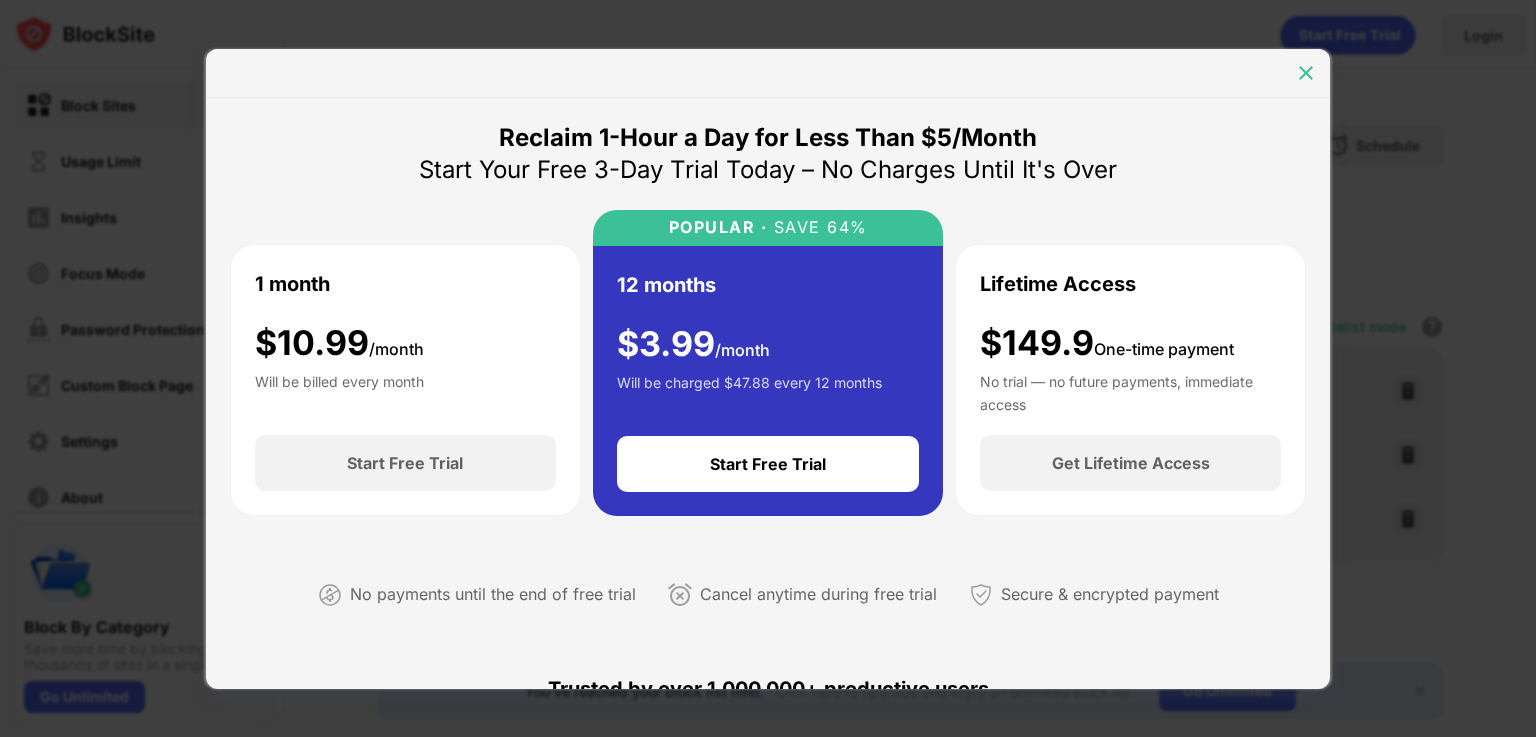 click at bounding box center [1306, 73] 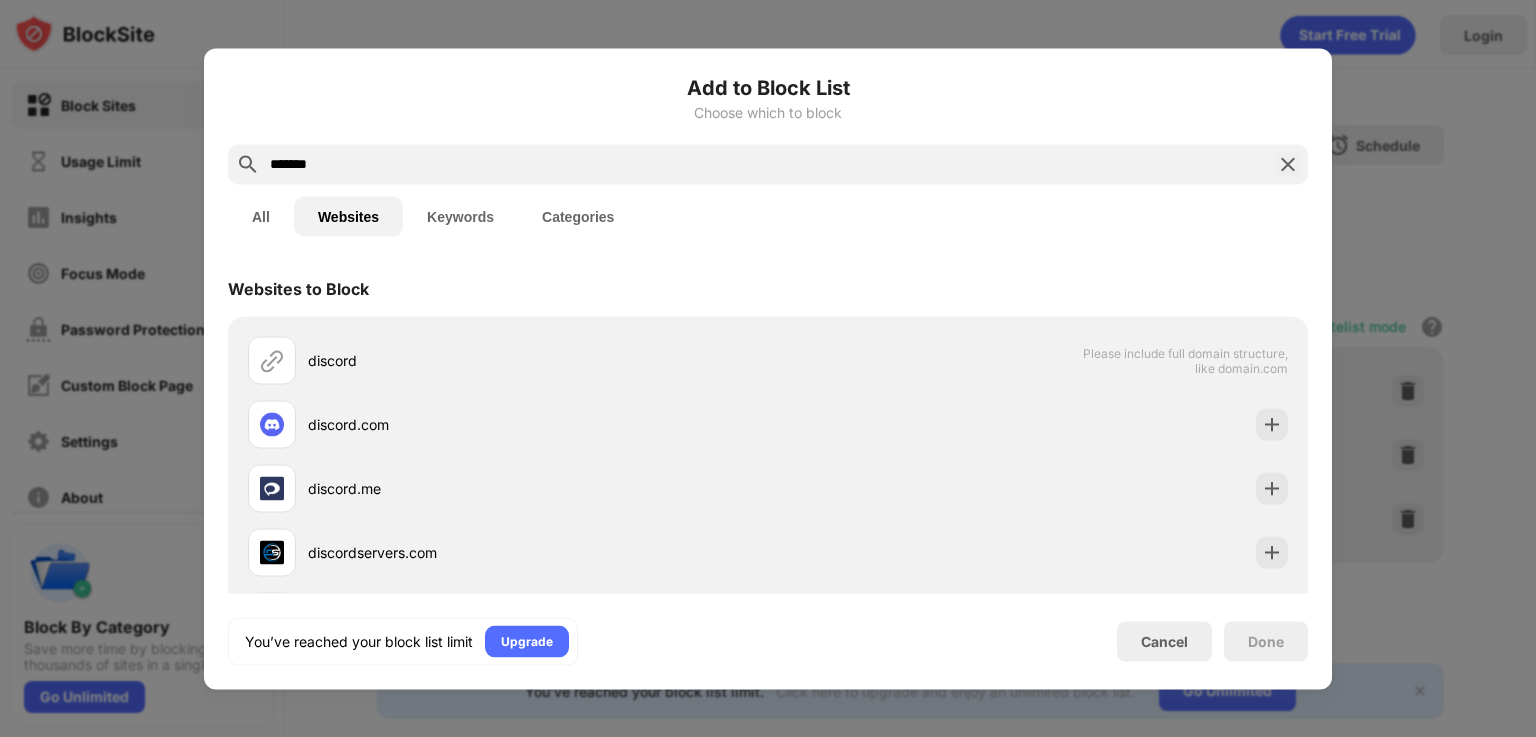 click at bounding box center [1288, 164] 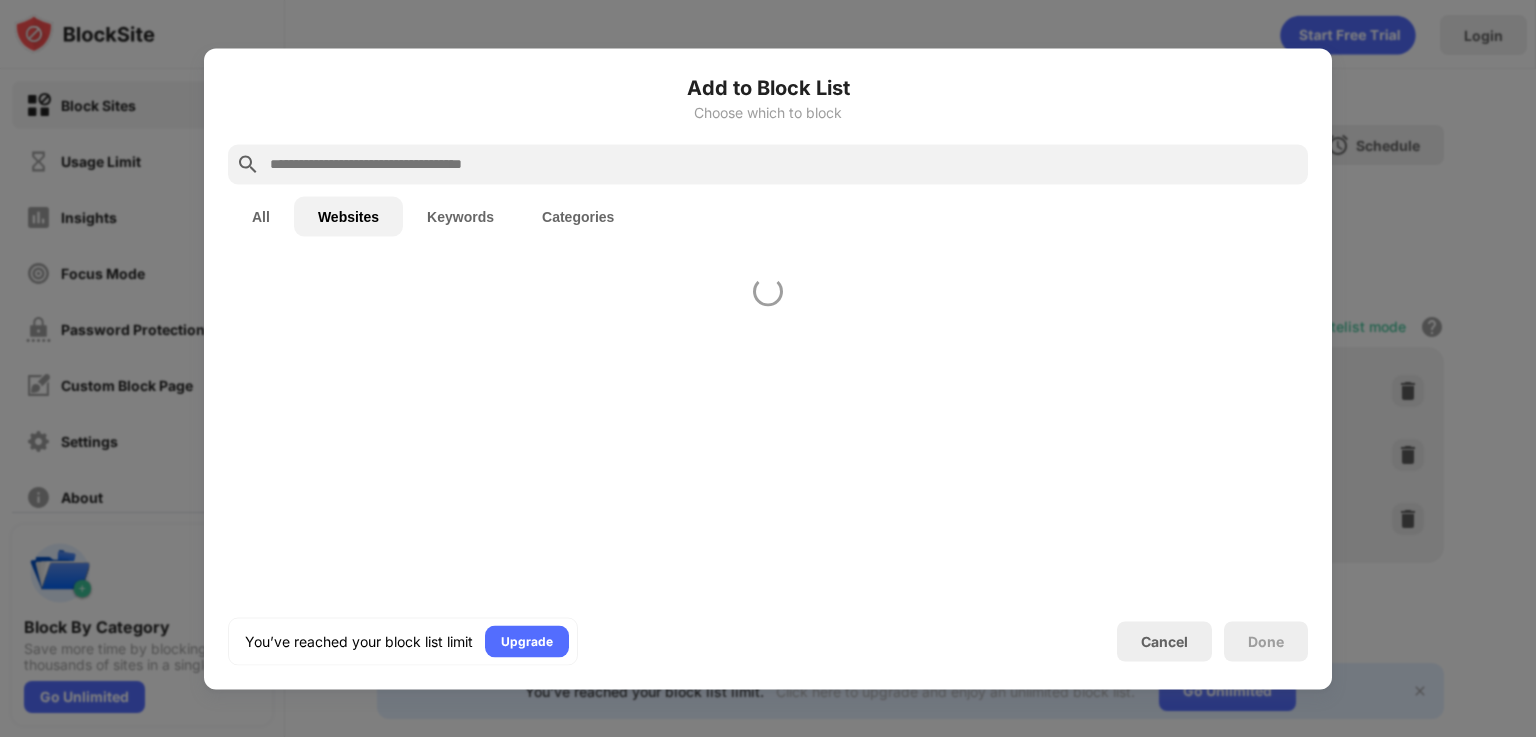 click at bounding box center [768, 368] 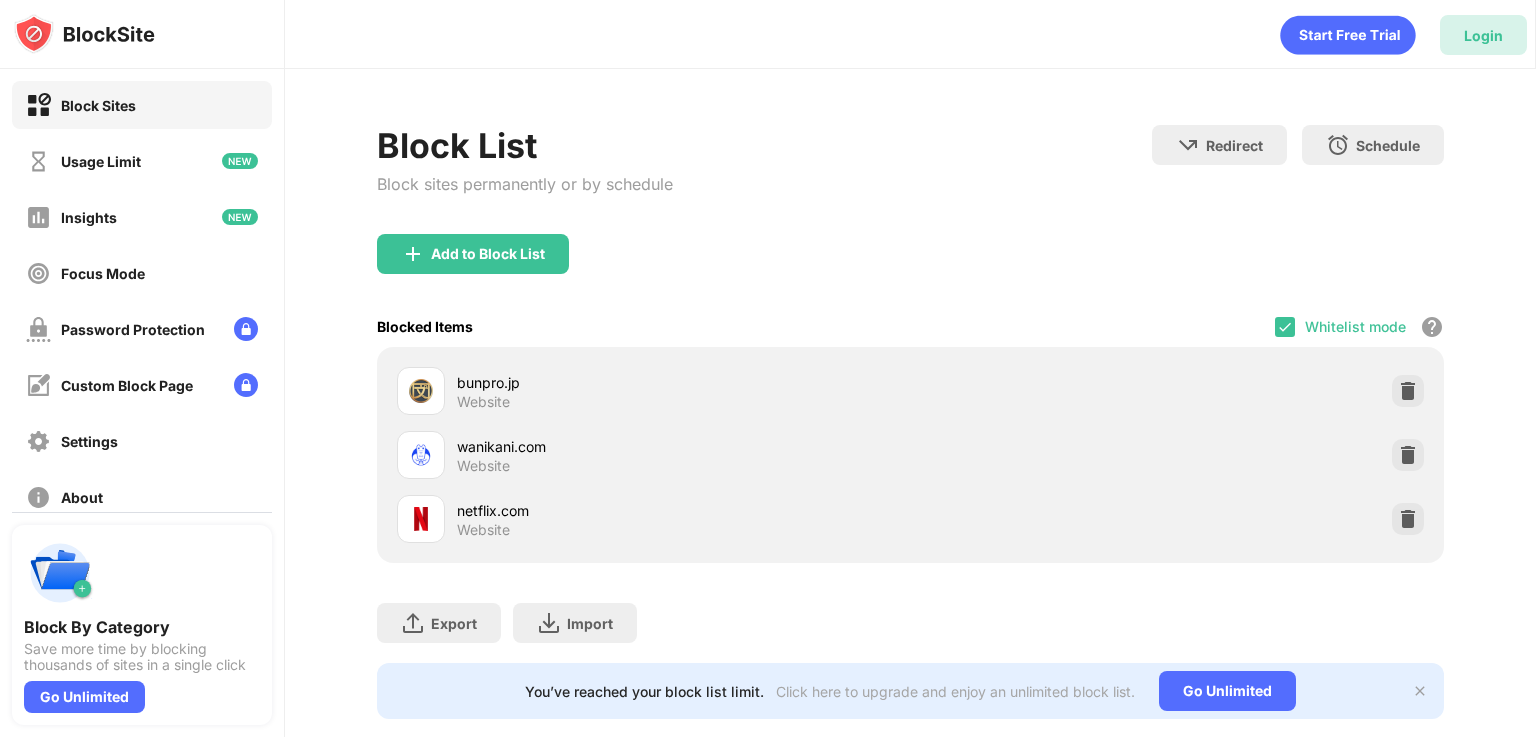click on "Login" at bounding box center [1483, 35] 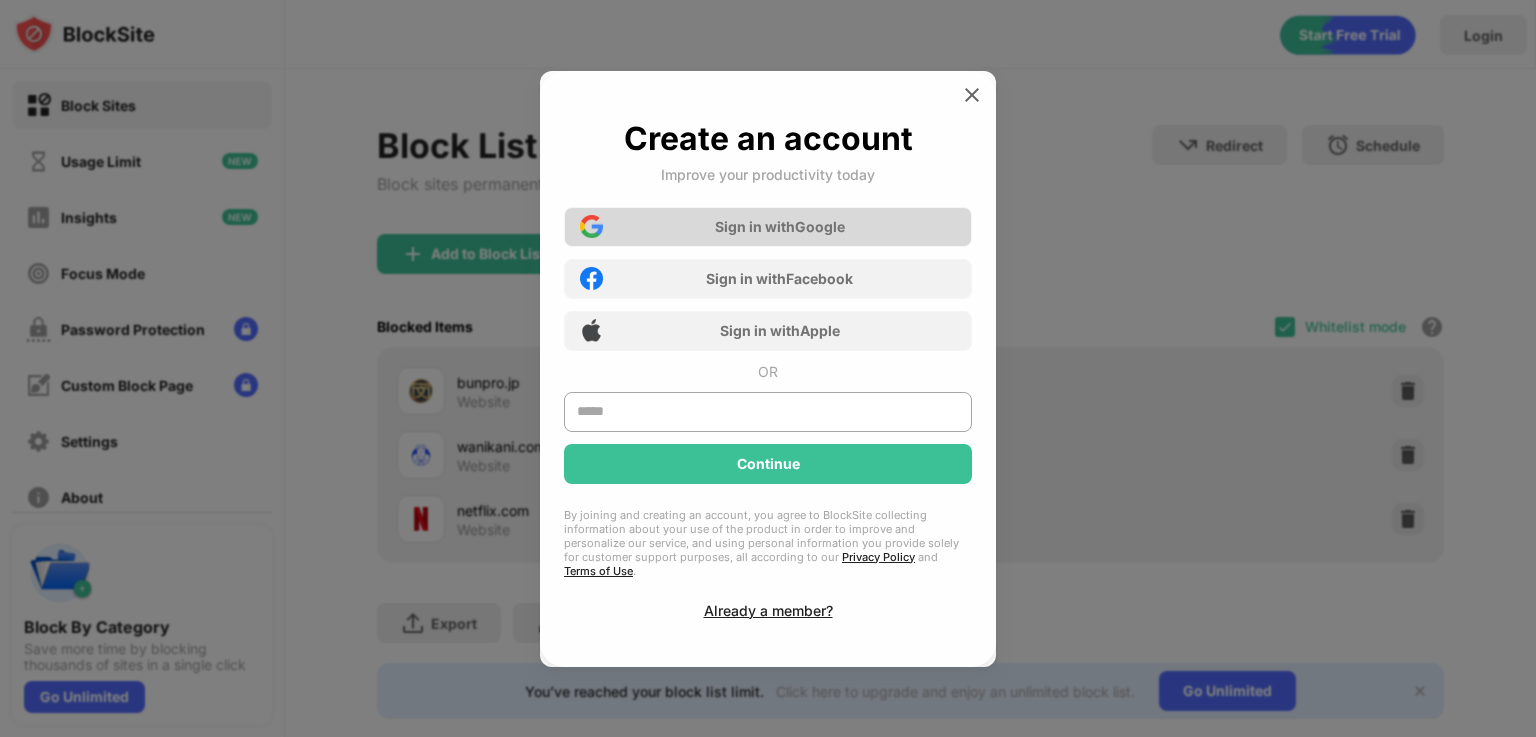 click on "Sign in with  Google" at bounding box center (780, 226) 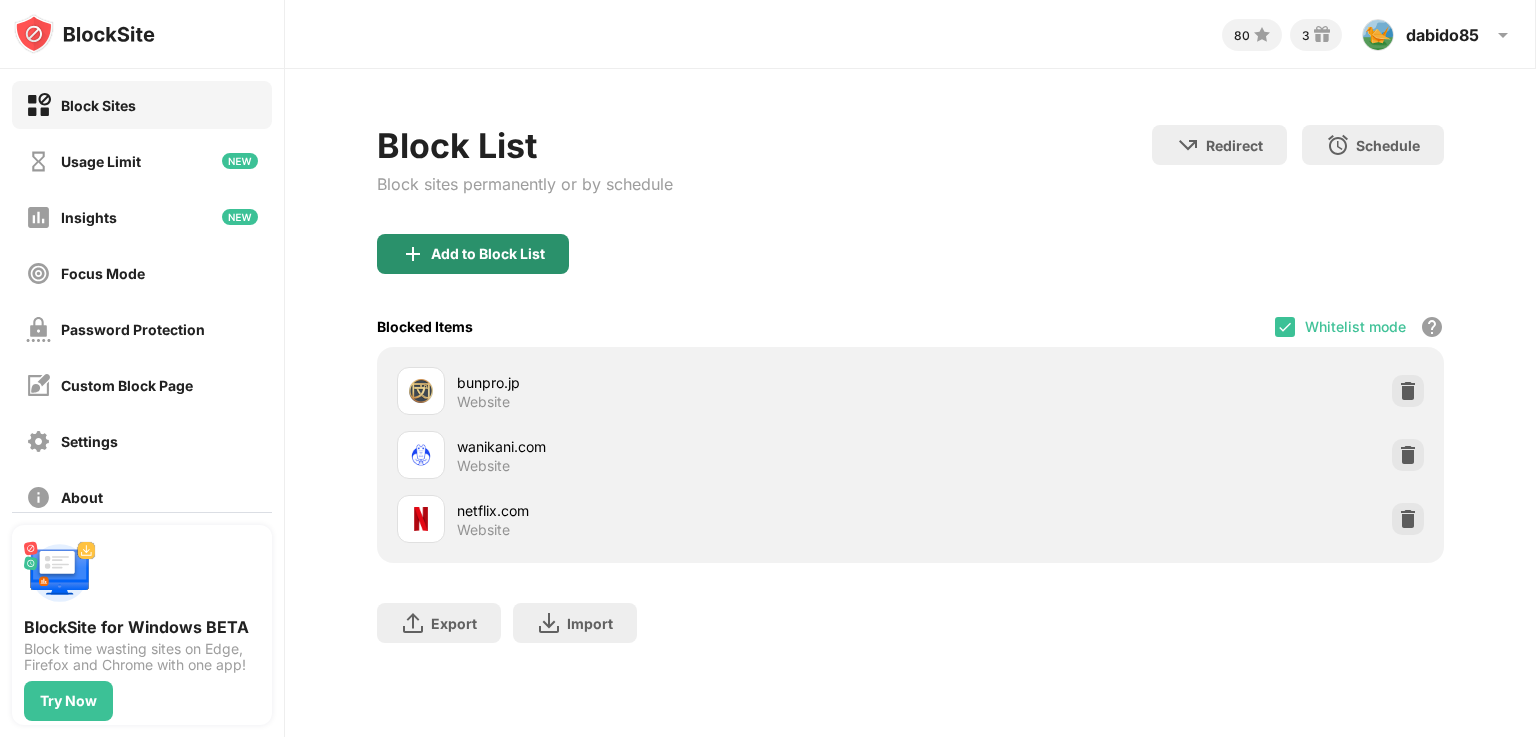 click on "Add to Block List" at bounding box center [473, 254] 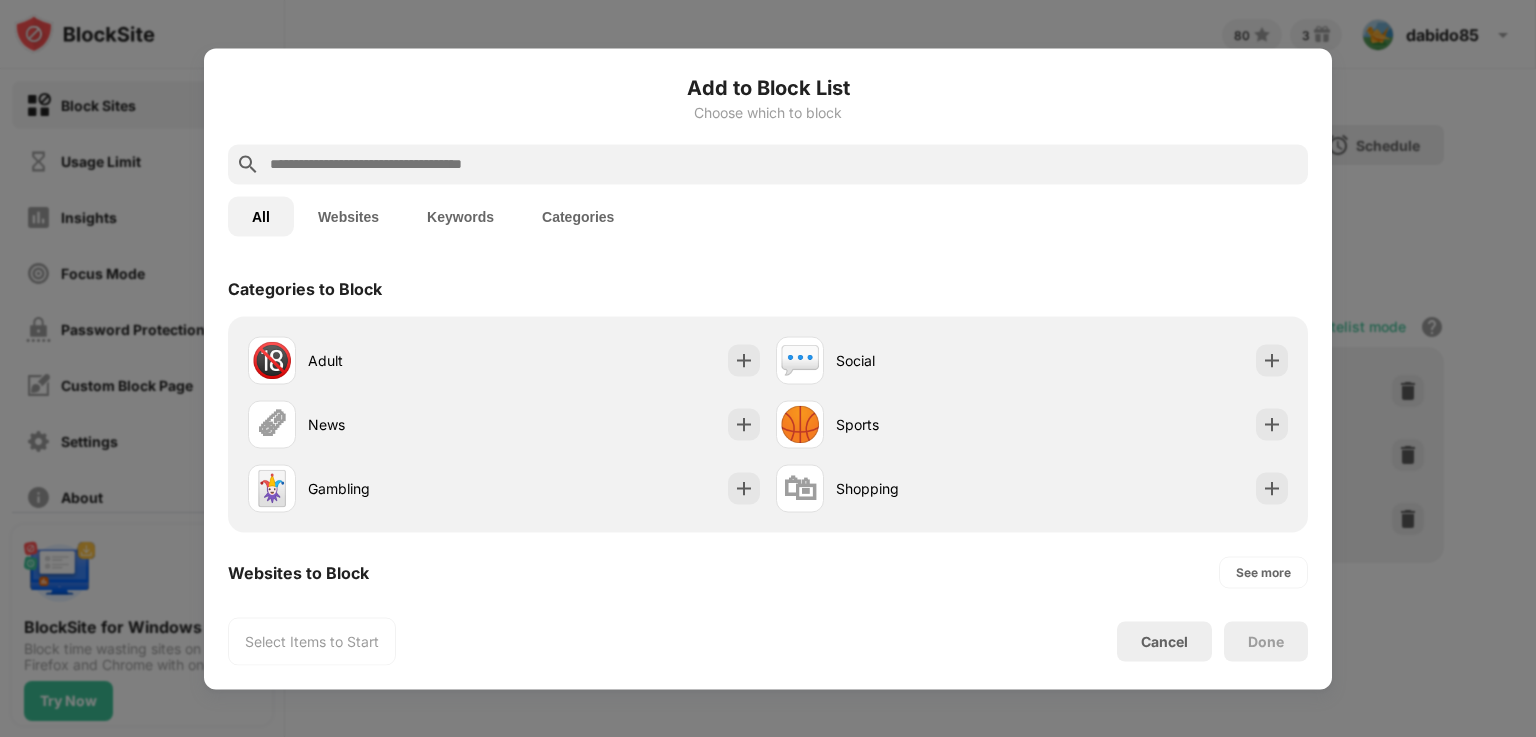 click on "Websites" at bounding box center (348, 216) 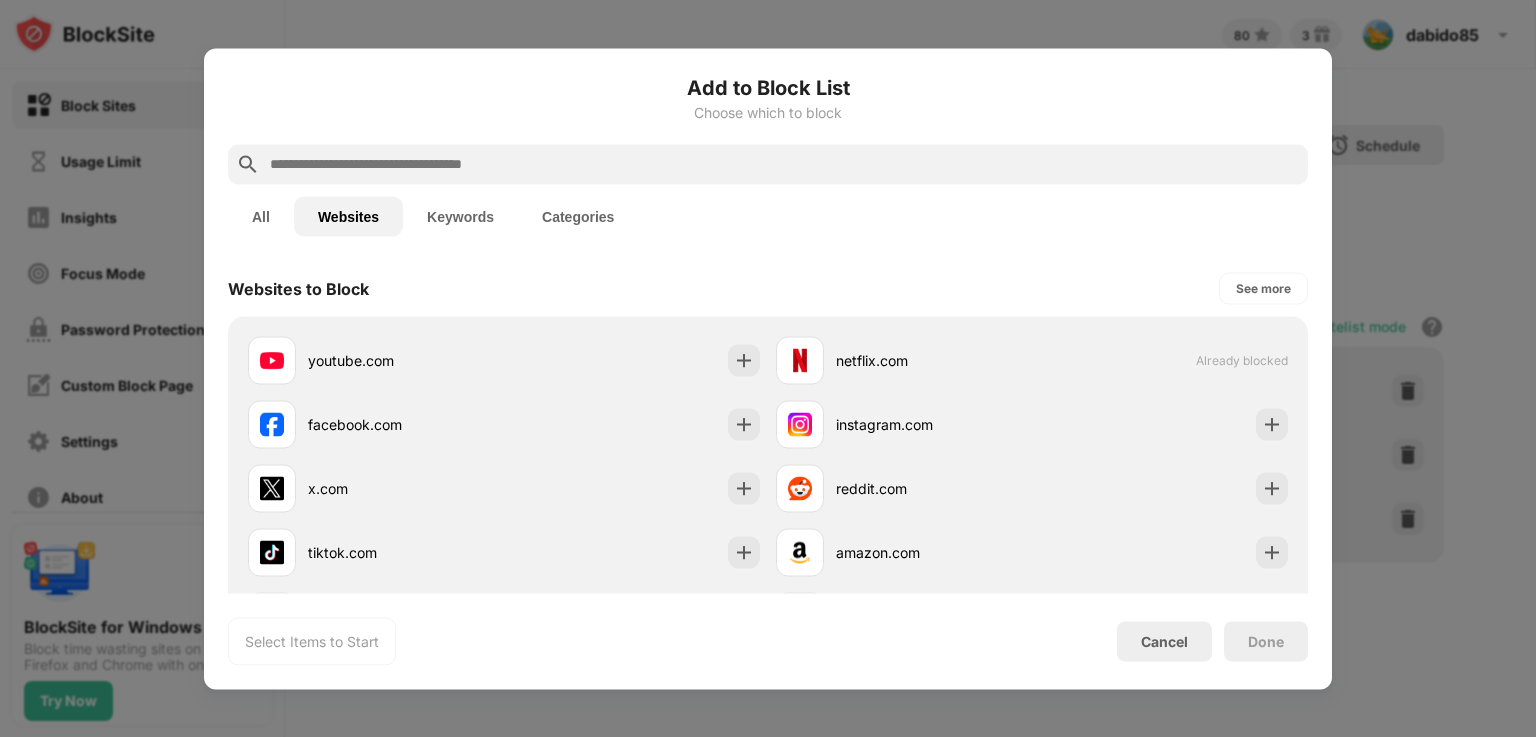 click at bounding box center [784, 164] 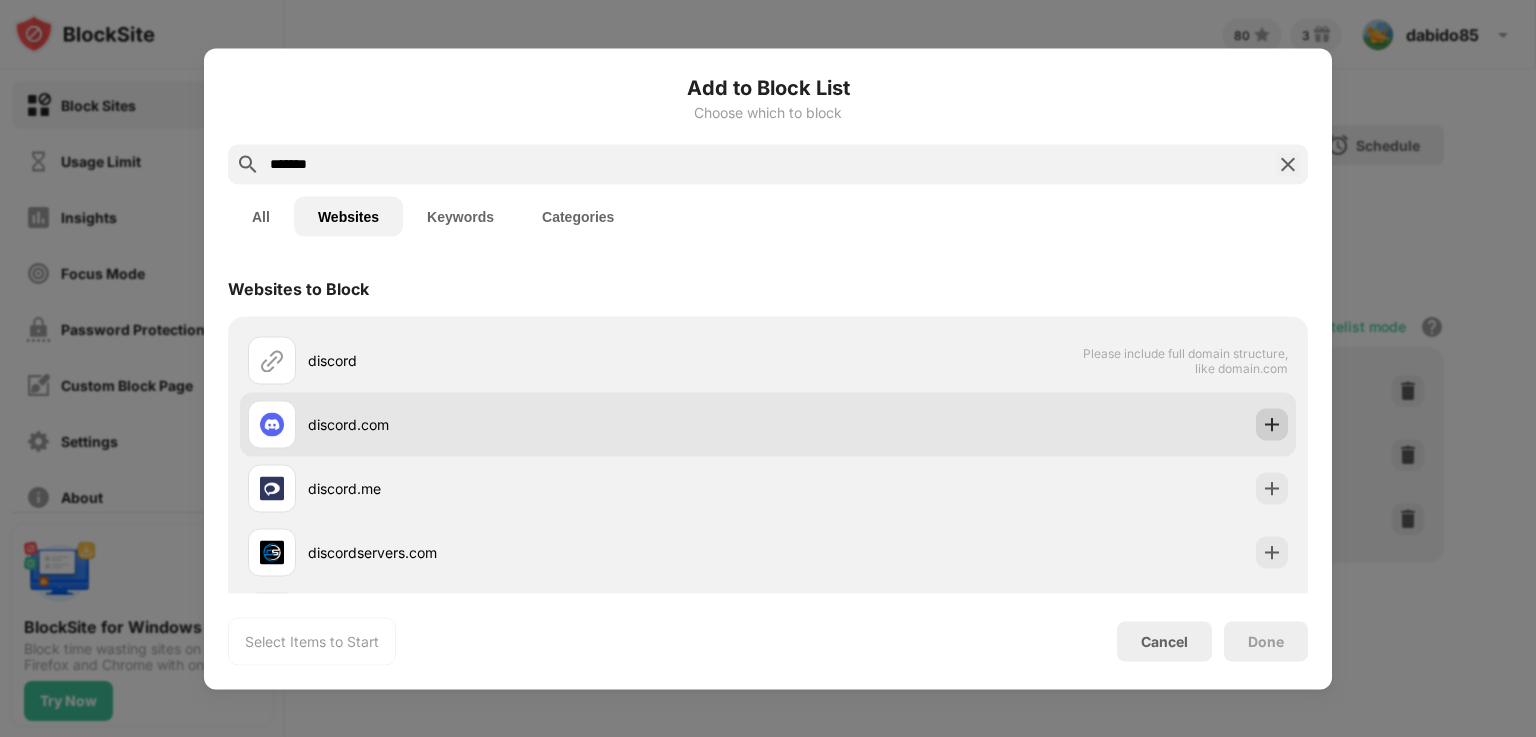 type on "*******" 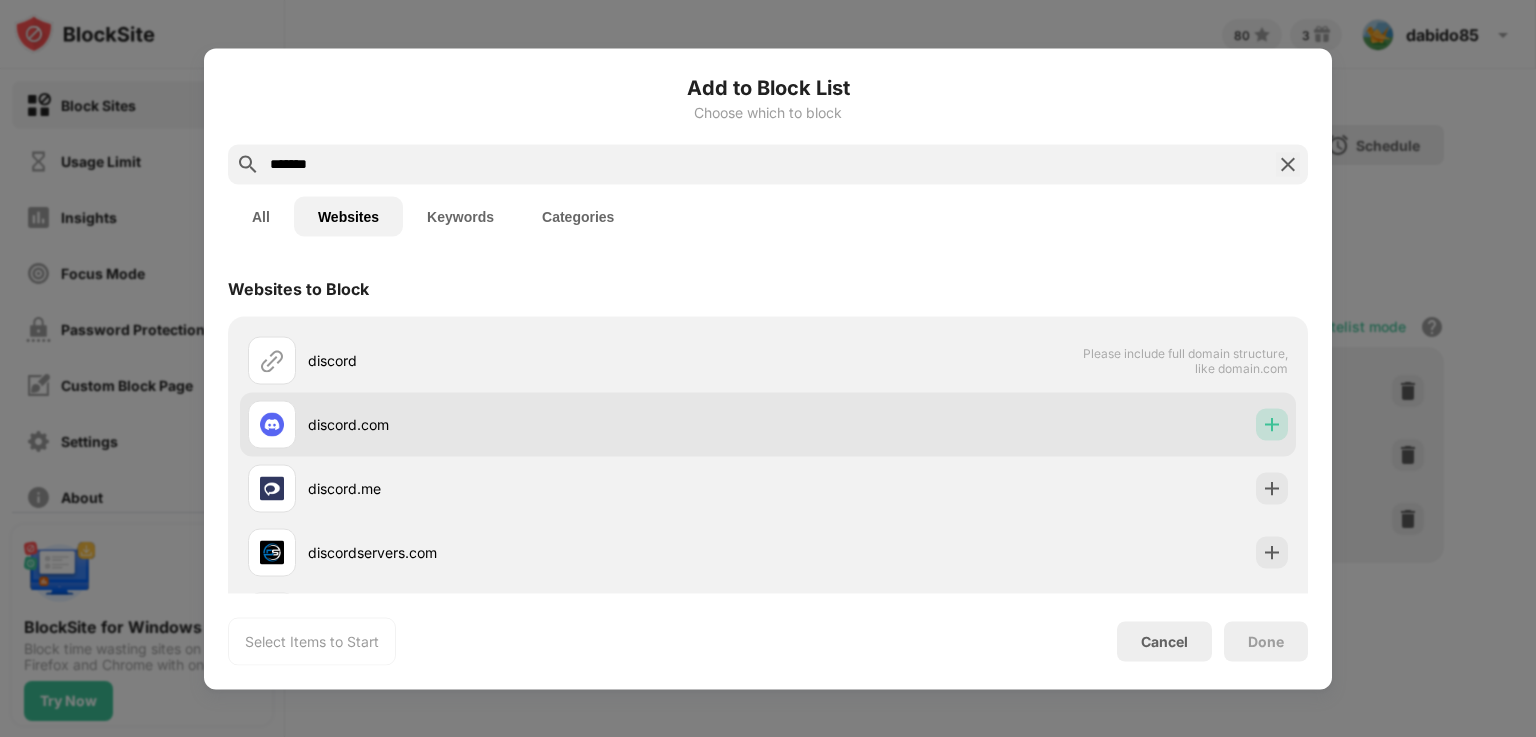 click at bounding box center (1272, 424) 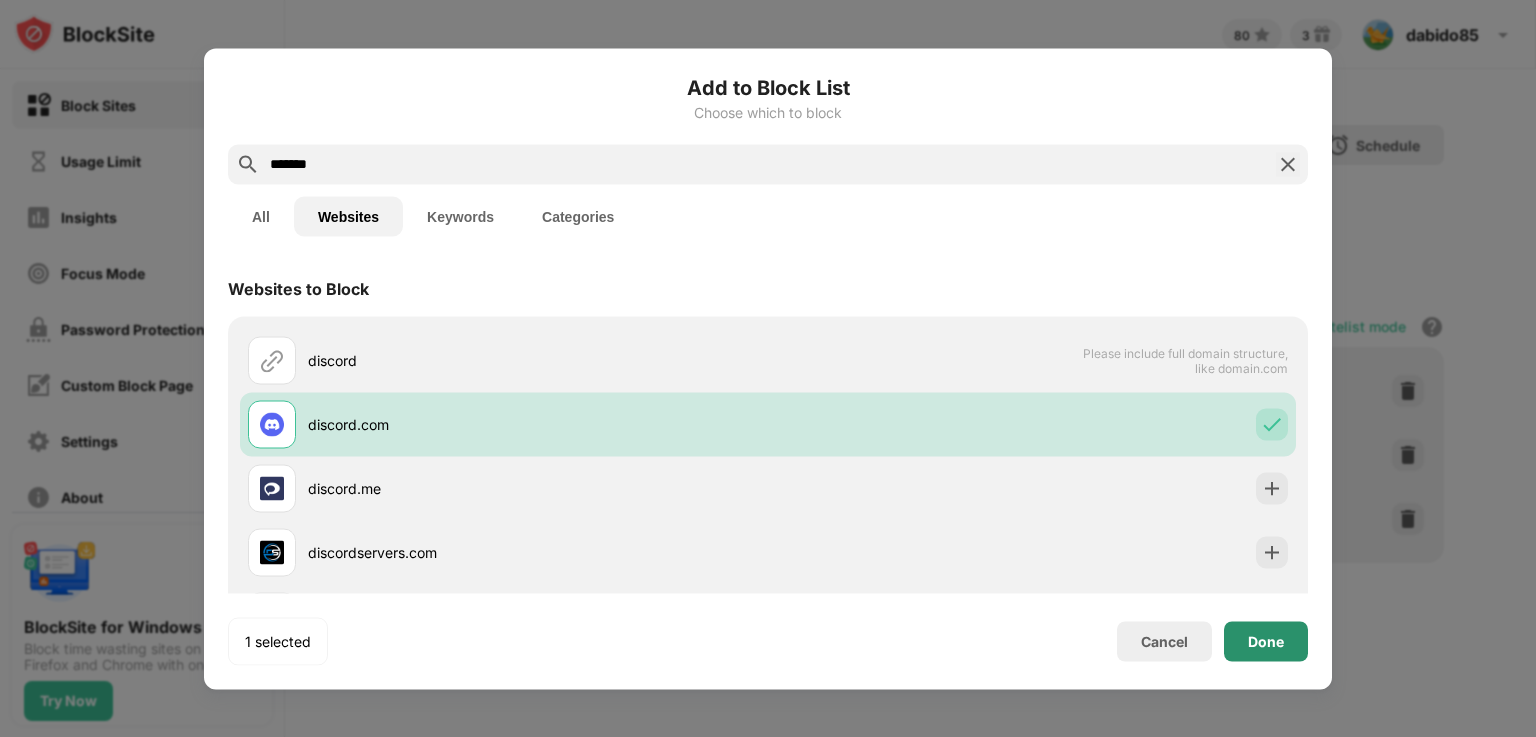 click on "Done" at bounding box center (1266, 641) 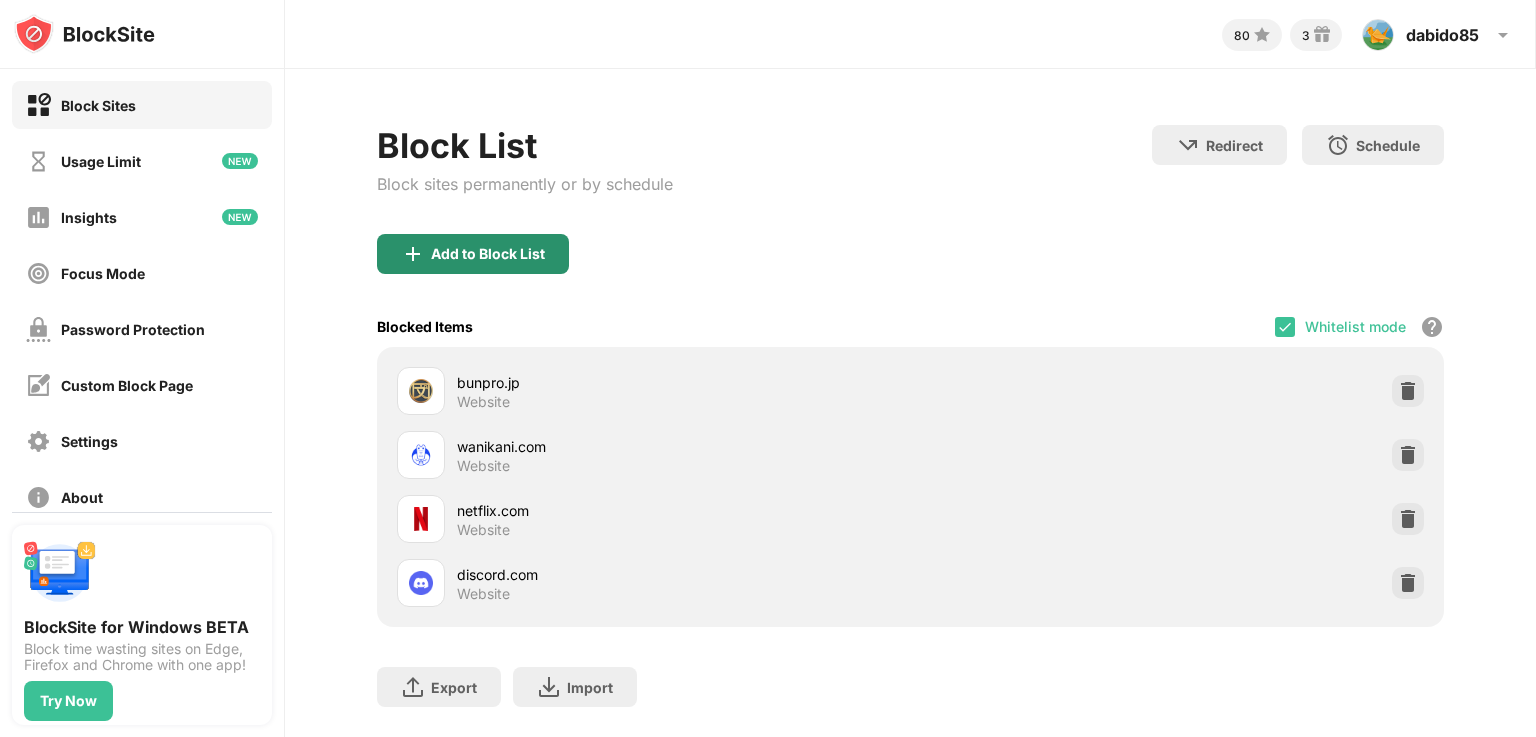 click on "Add to Block List" at bounding box center [488, 254] 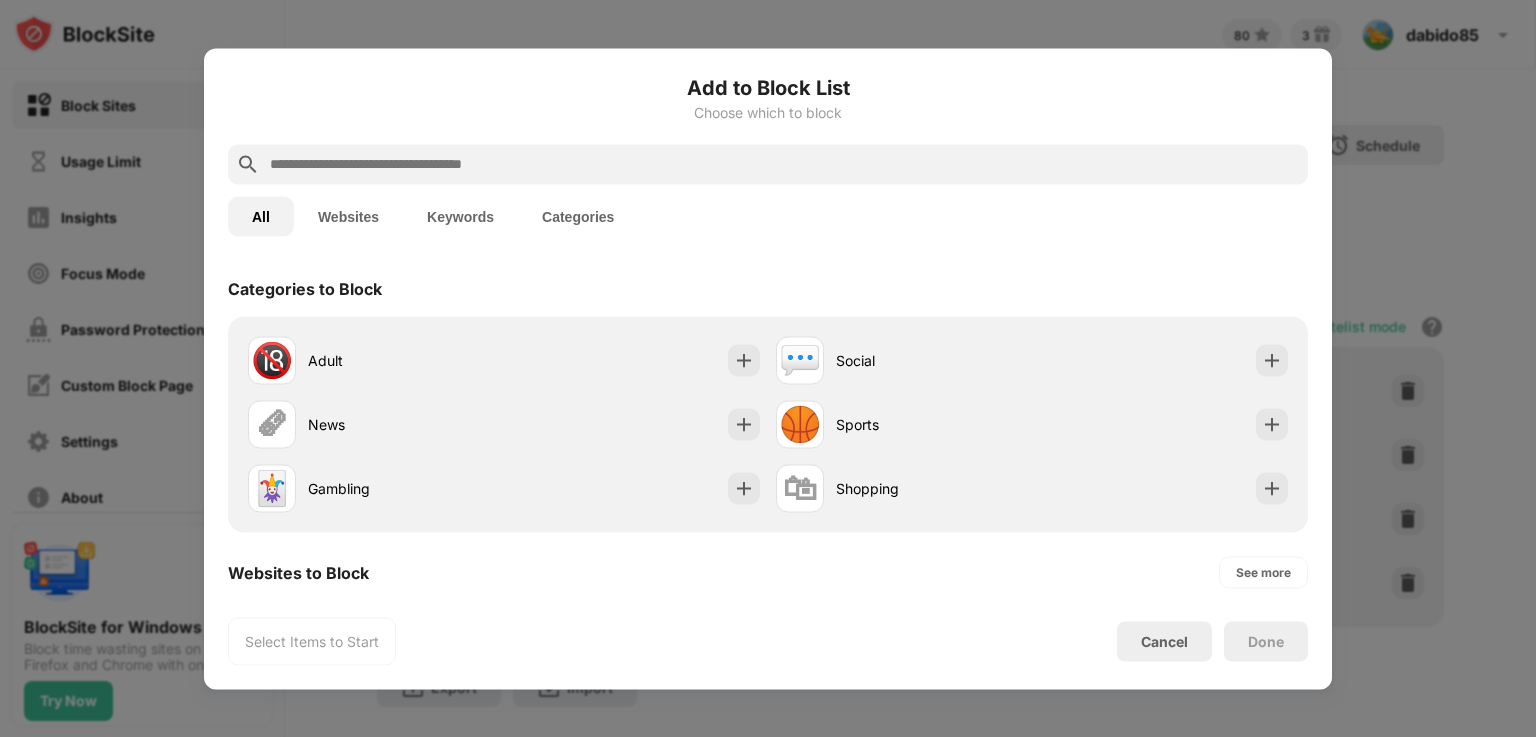 click at bounding box center (768, 164) 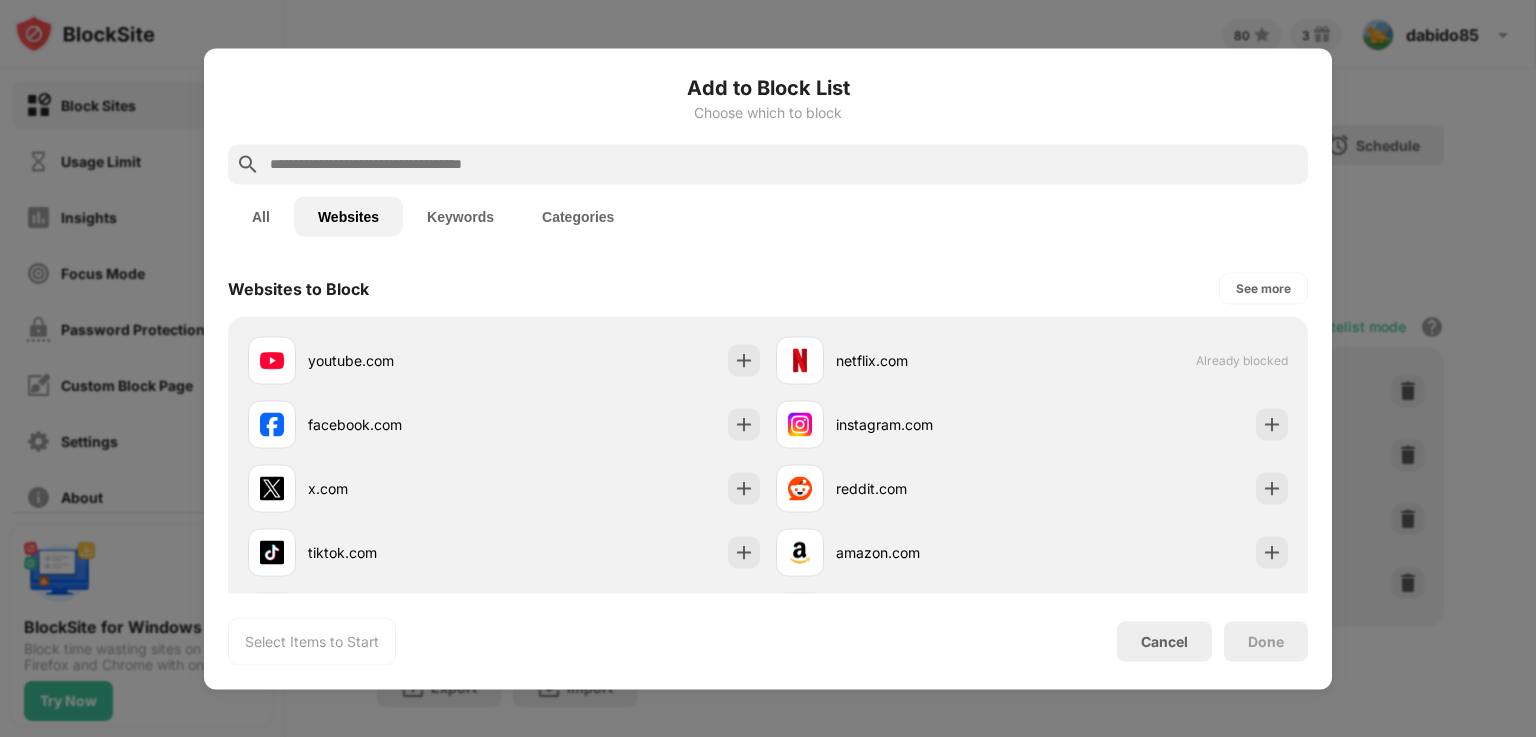 click at bounding box center (784, 164) 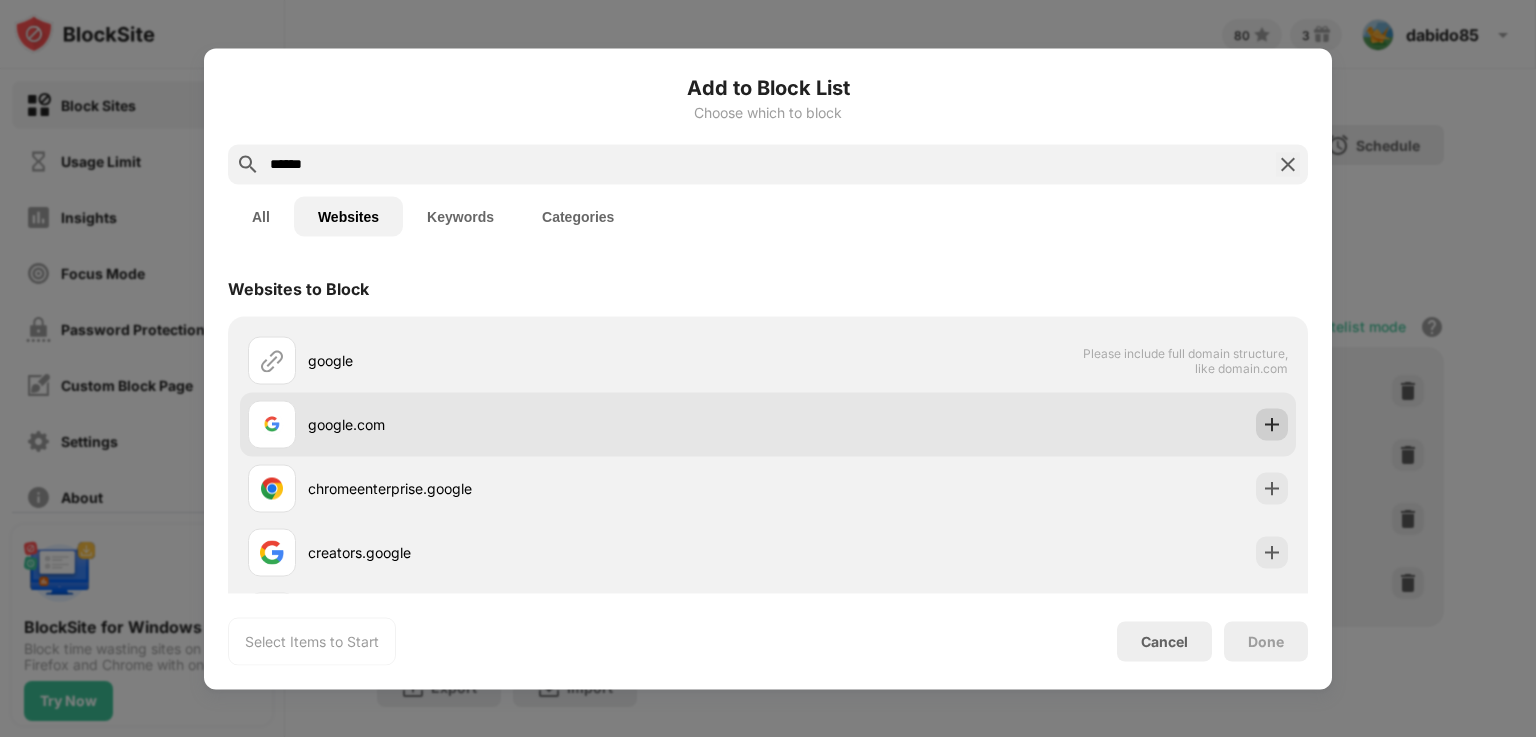 type on "******" 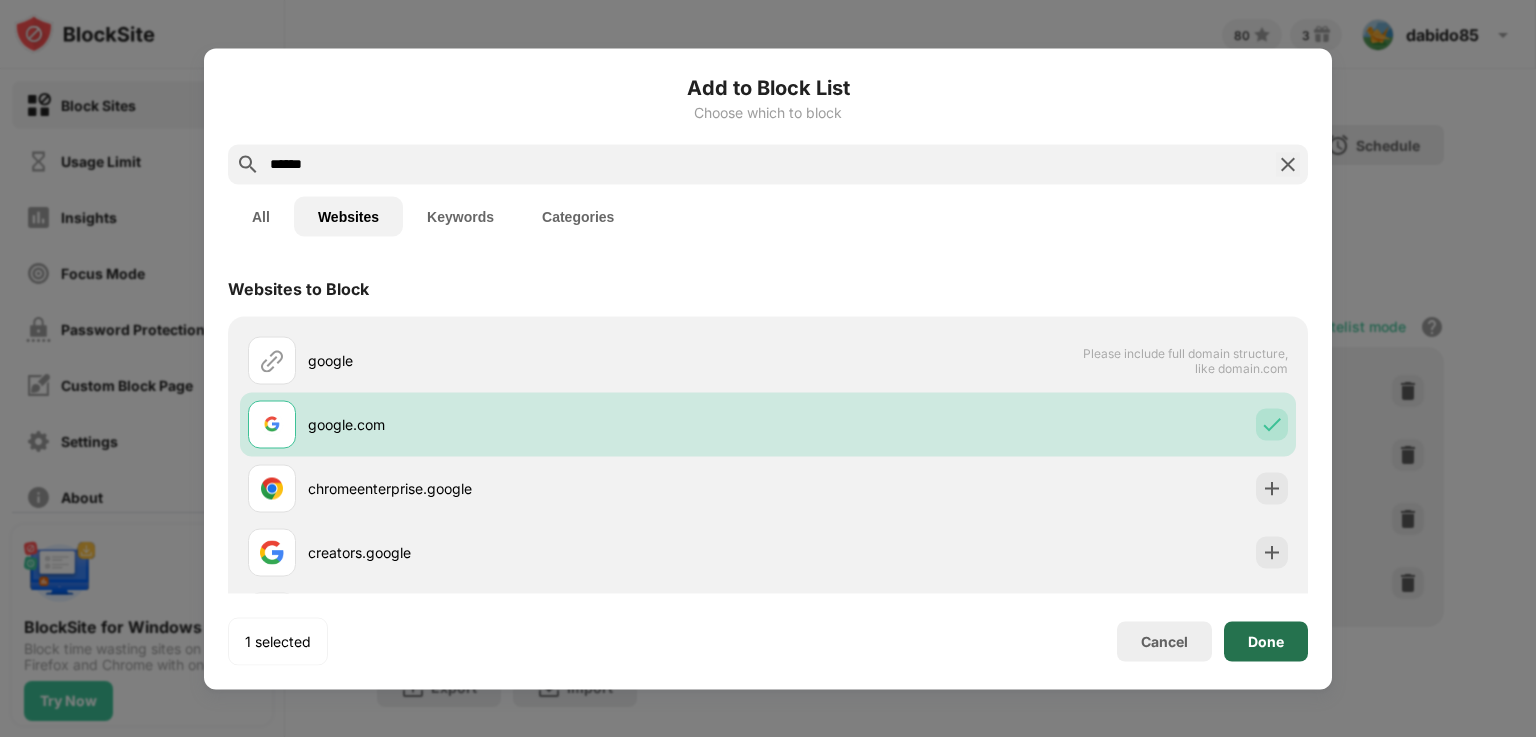 click on "Done" at bounding box center [1266, 641] 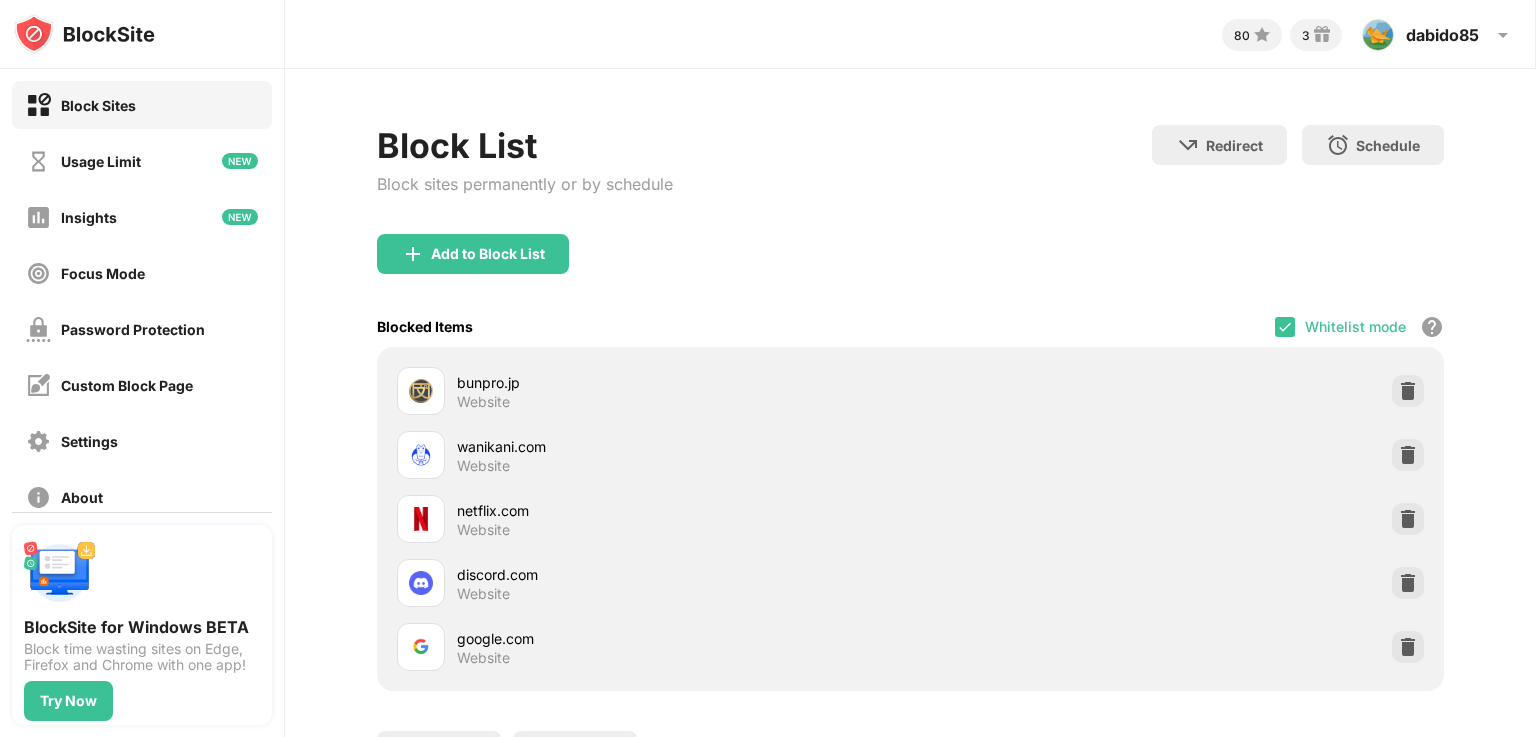 click on "Add to Block List" at bounding box center (910, 270) 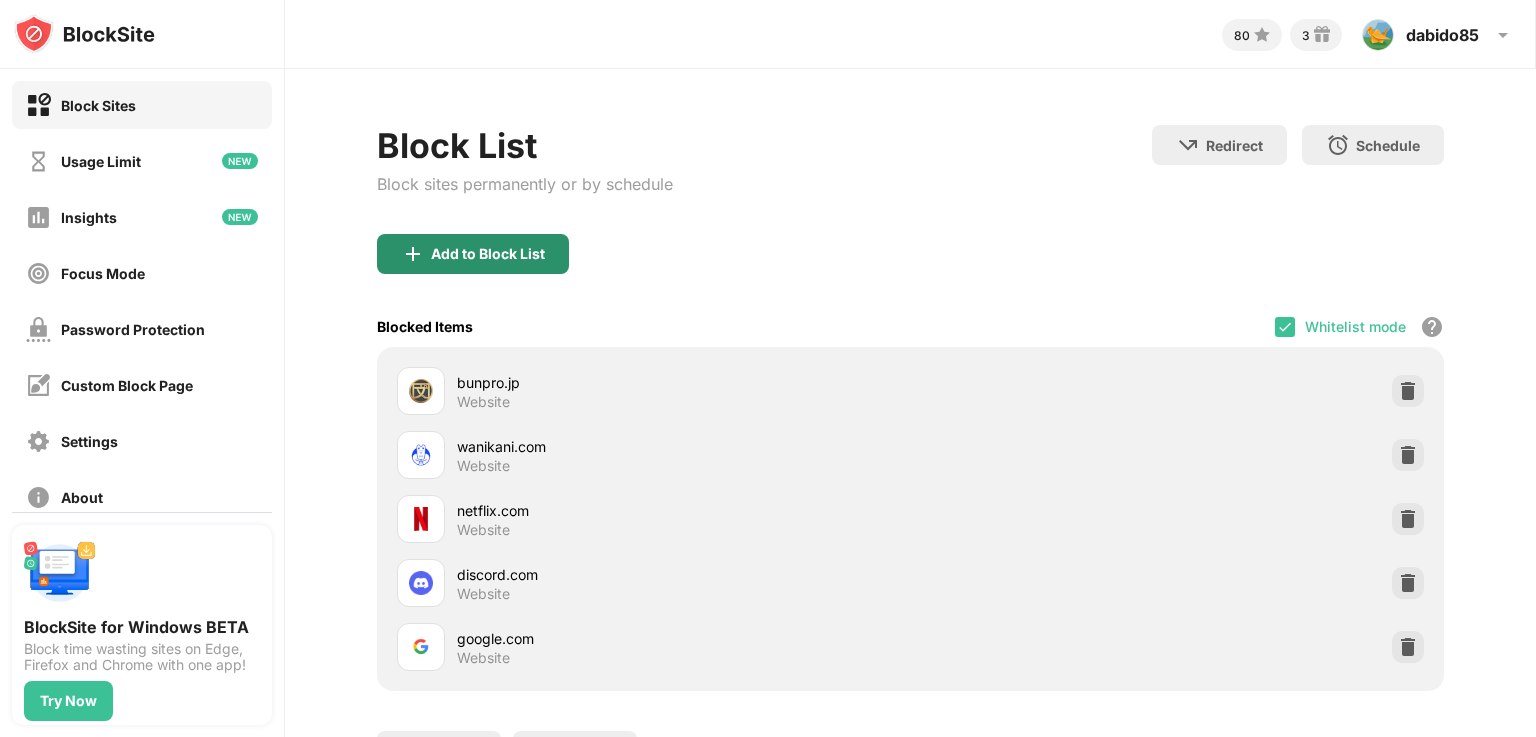 click on "Add to Block List" at bounding box center (473, 254) 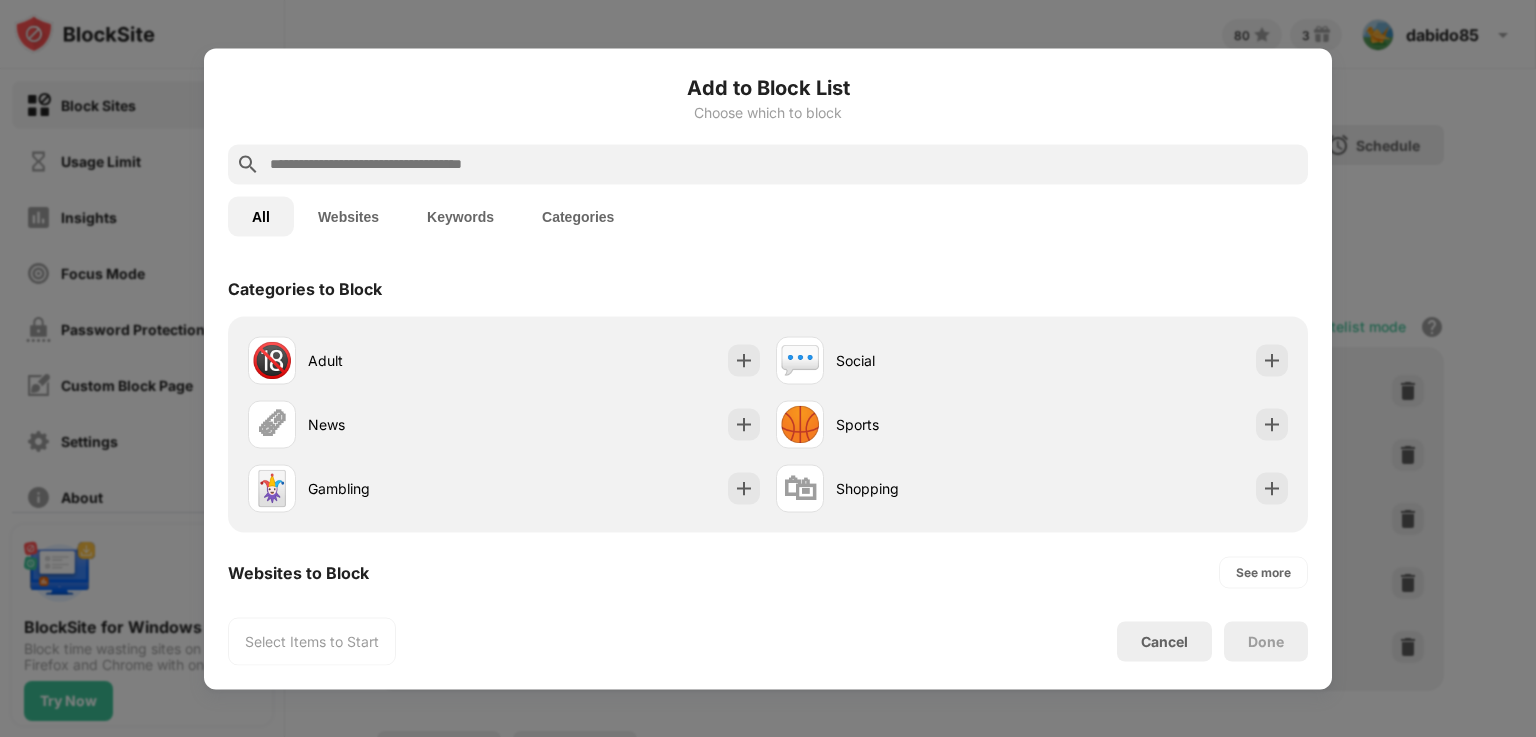 click at bounding box center (768, 164) 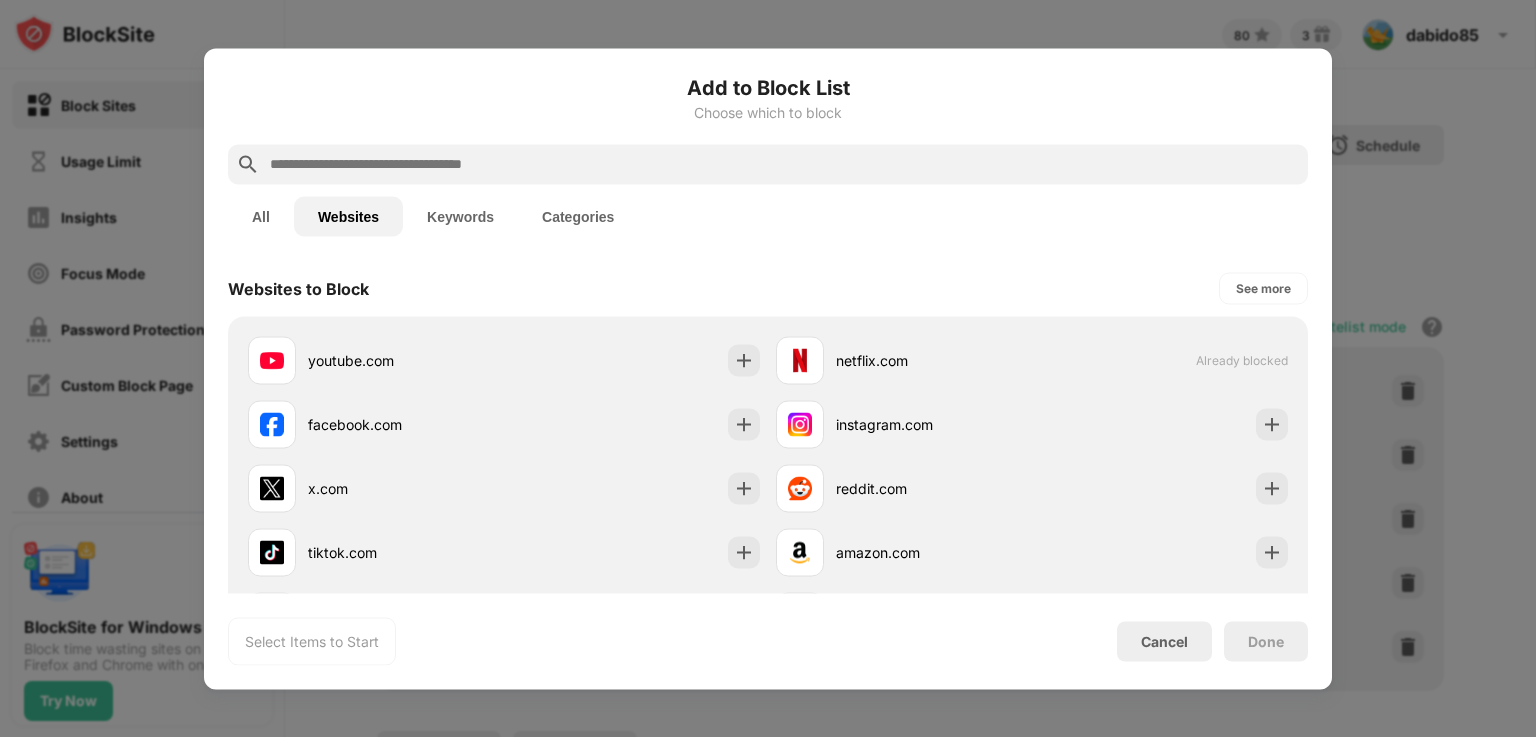 click at bounding box center (784, 164) 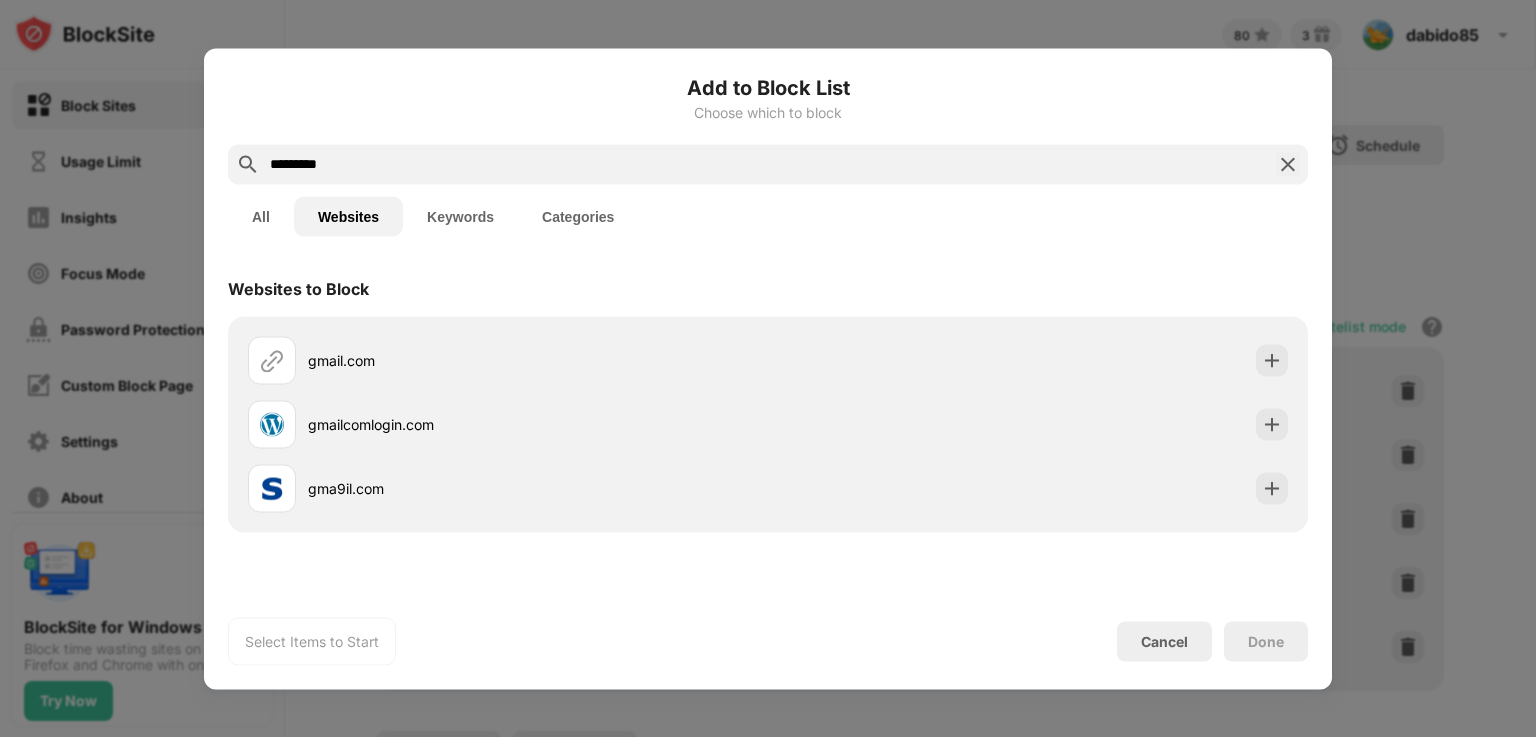 type on "*********" 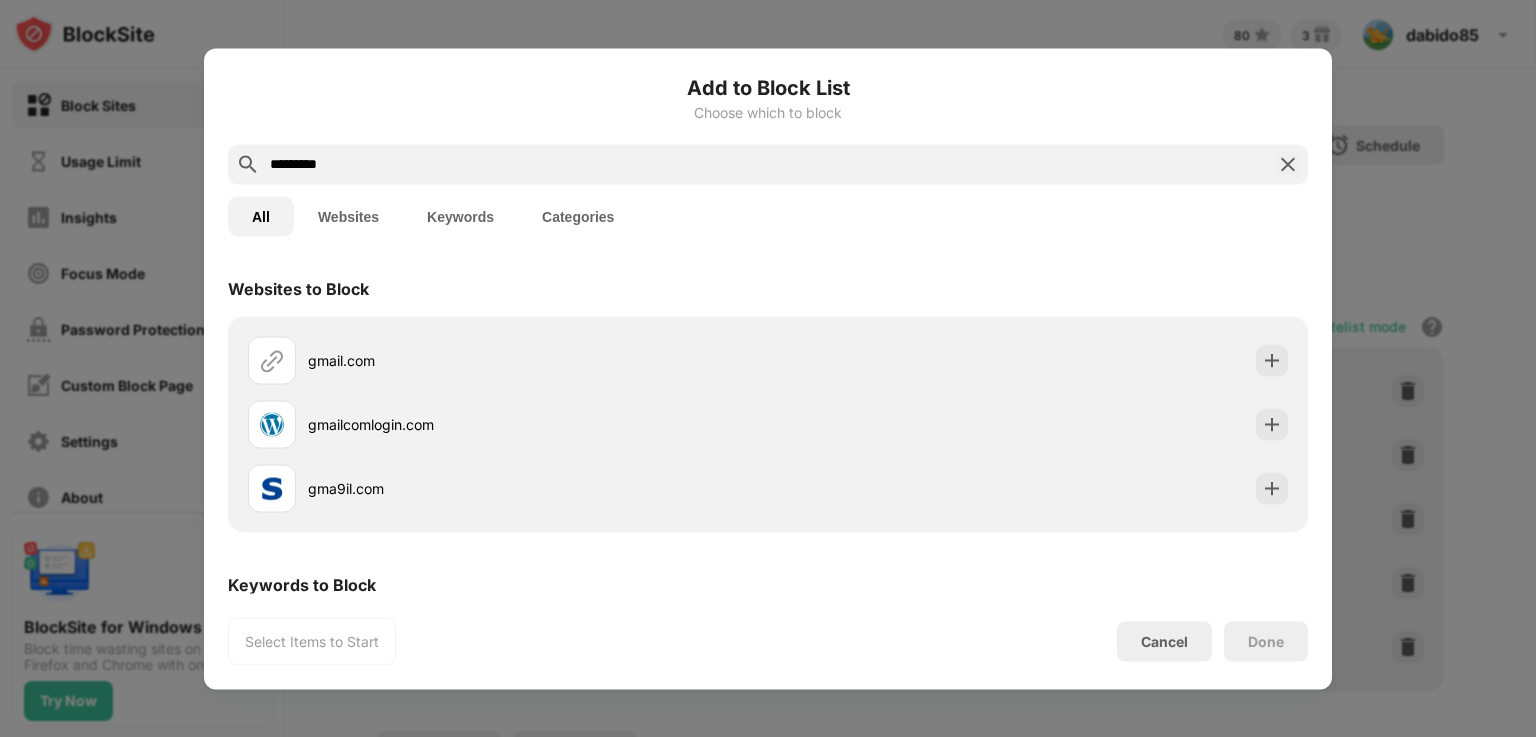 drag, startPoint x: 500, startPoint y: 163, endPoint x: 164, endPoint y: 150, distance: 336.2514 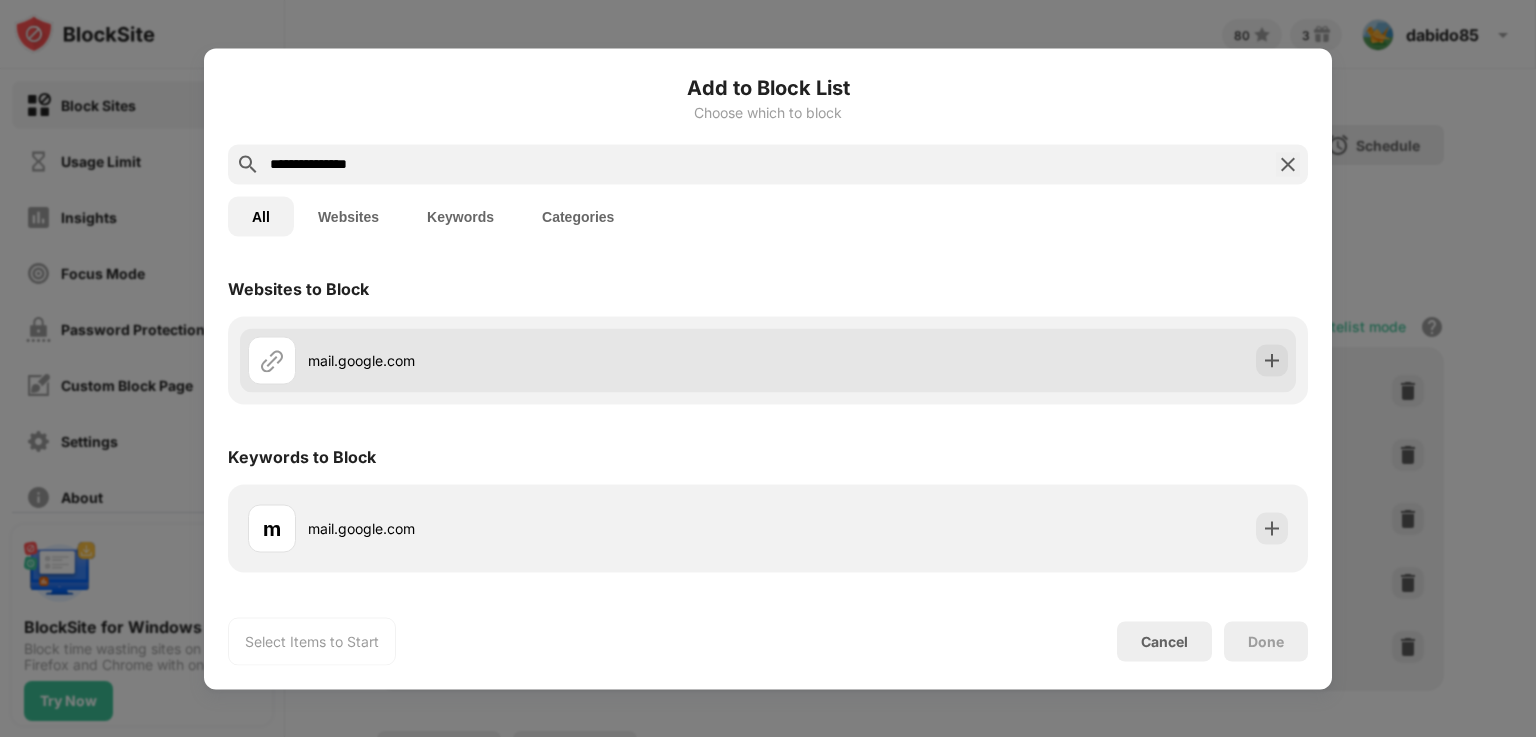 type on "**********" 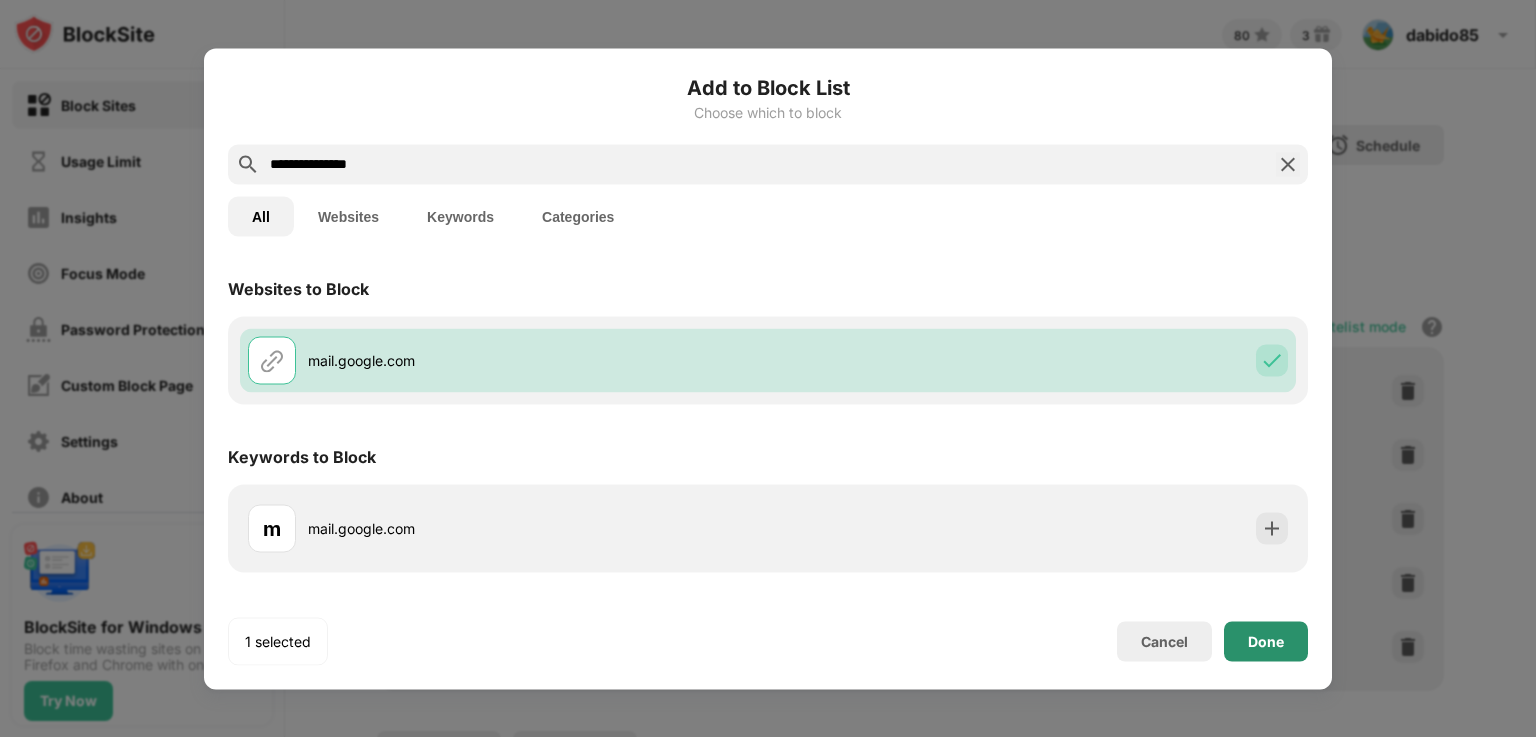 click on "Done" at bounding box center (1266, 641) 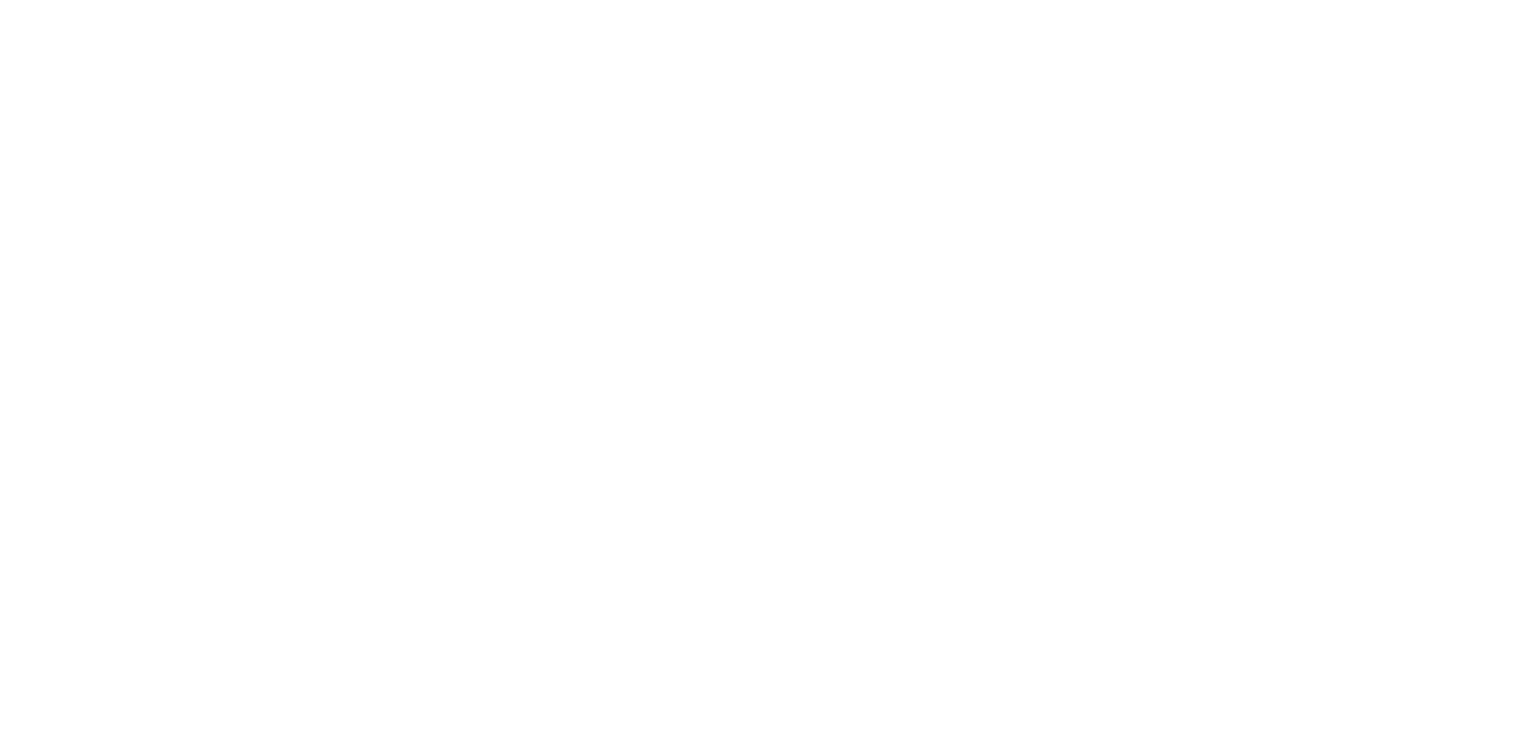 scroll, scrollTop: 0, scrollLeft: 0, axis: both 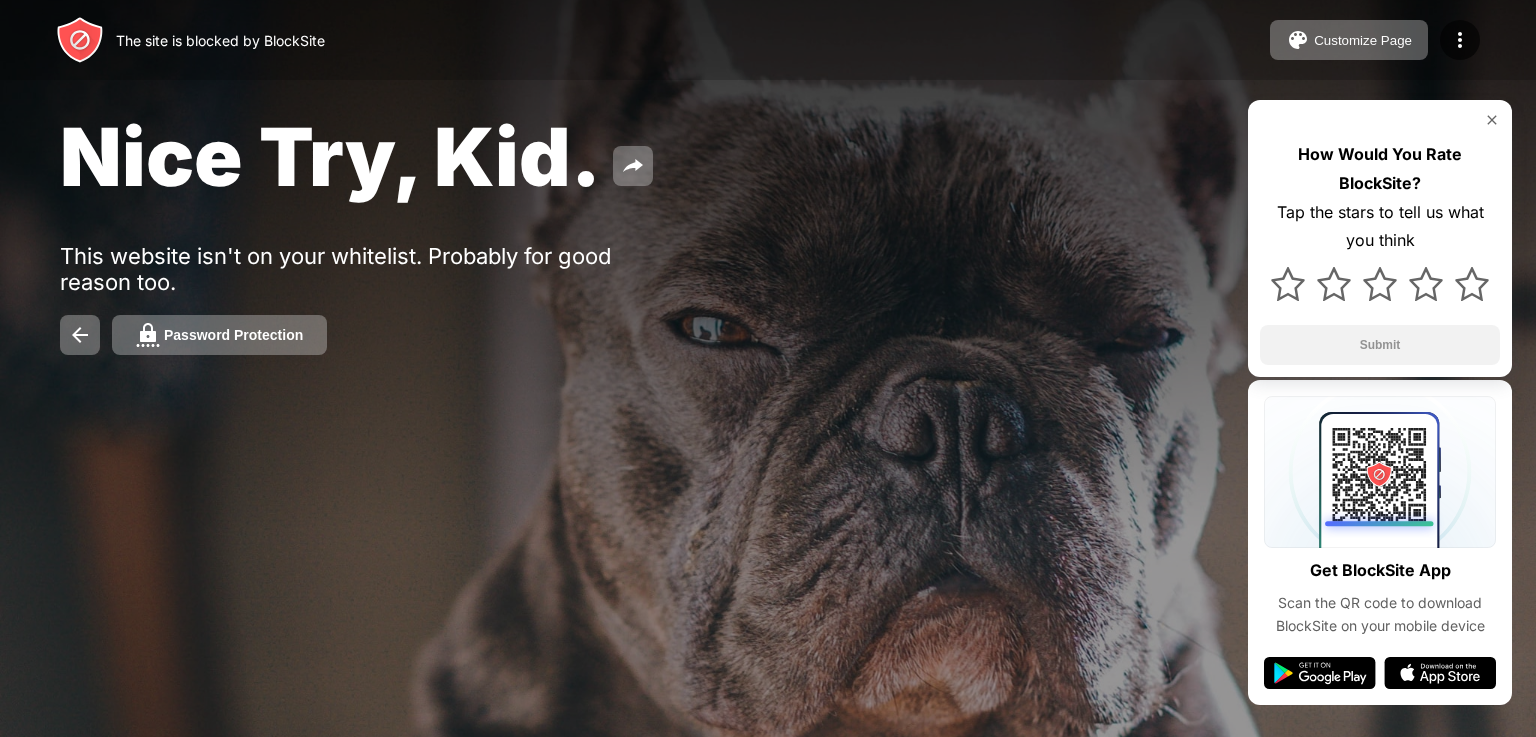 click on "Nice Try, Kid. This website isn't on your whitelist. Probably for good reason too. Password Protection How Would You Rate BlockSite? Tap the stars to tell us what you think Submit" at bounding box center (768, 231) 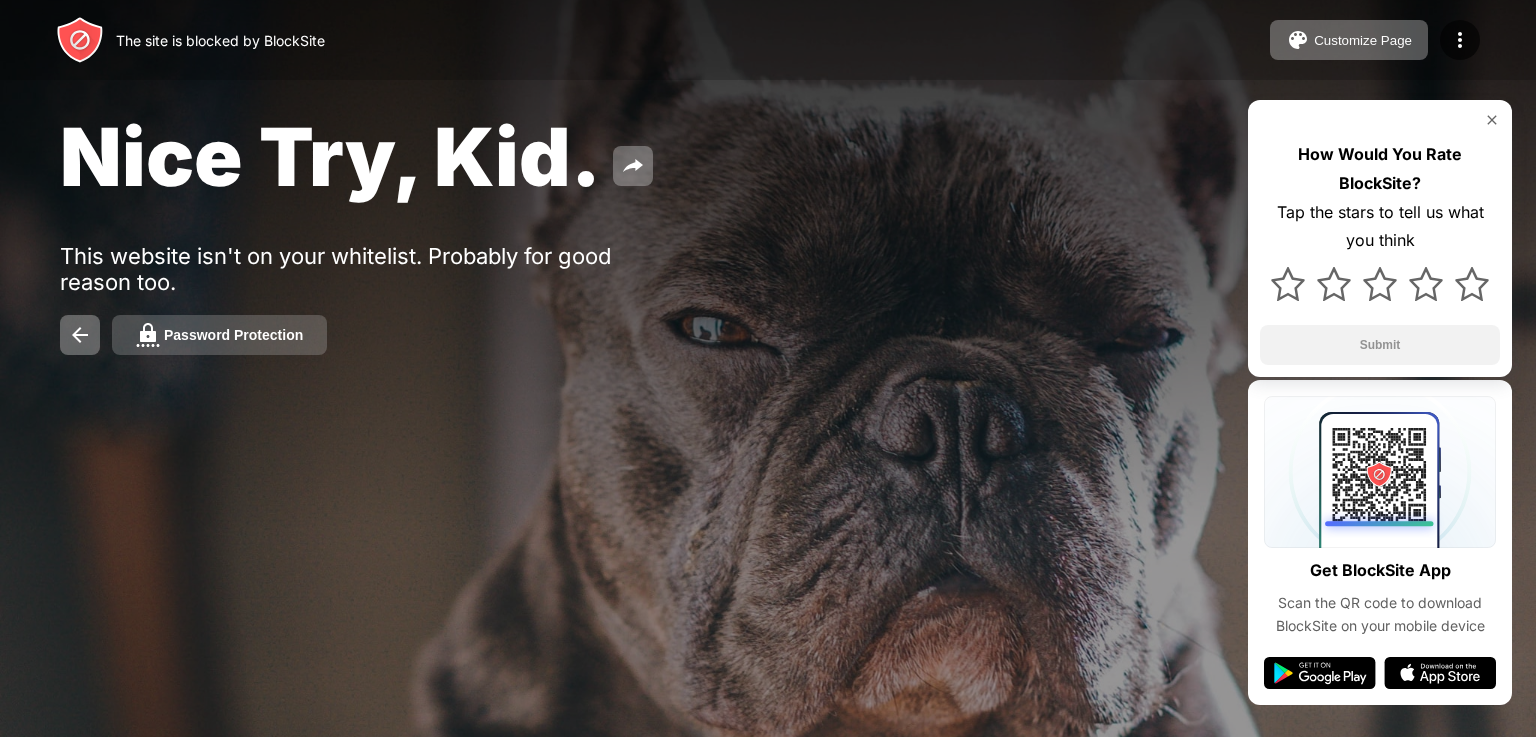 click on "Password Protection" at bounding box center [219, 335] 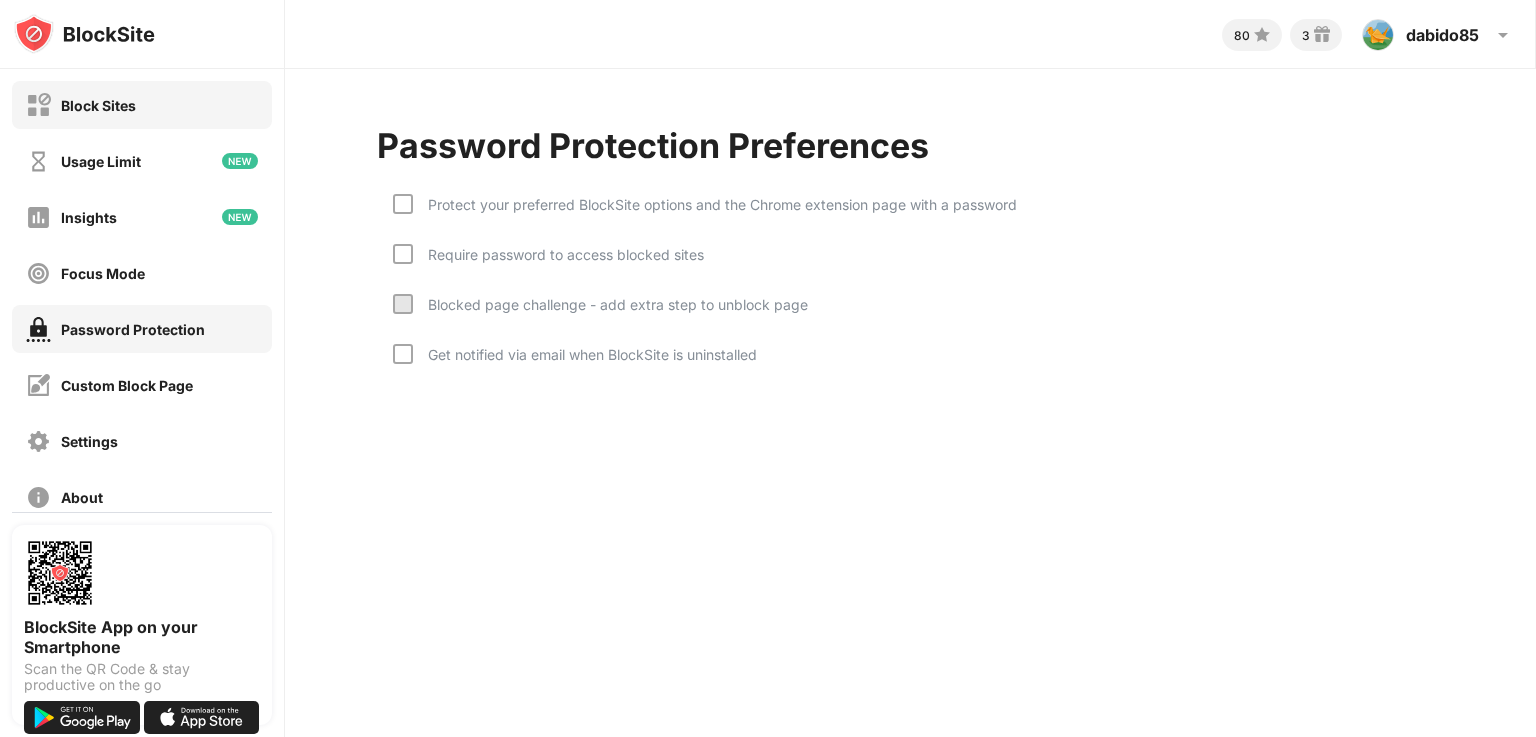 click on "Block Sites" at bounding box center [142, 105] 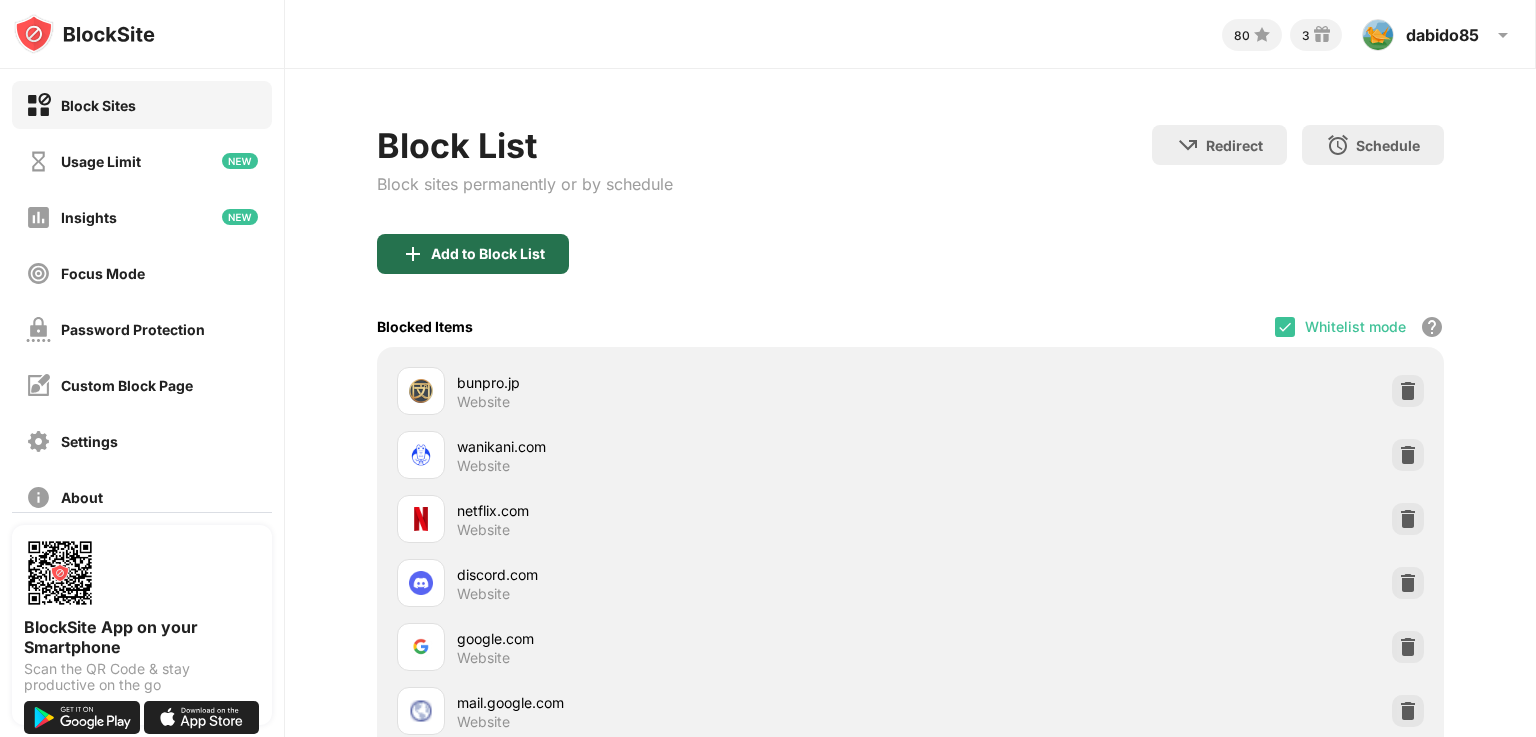 click on "Add to Block List" at bounding box center (488, 254) 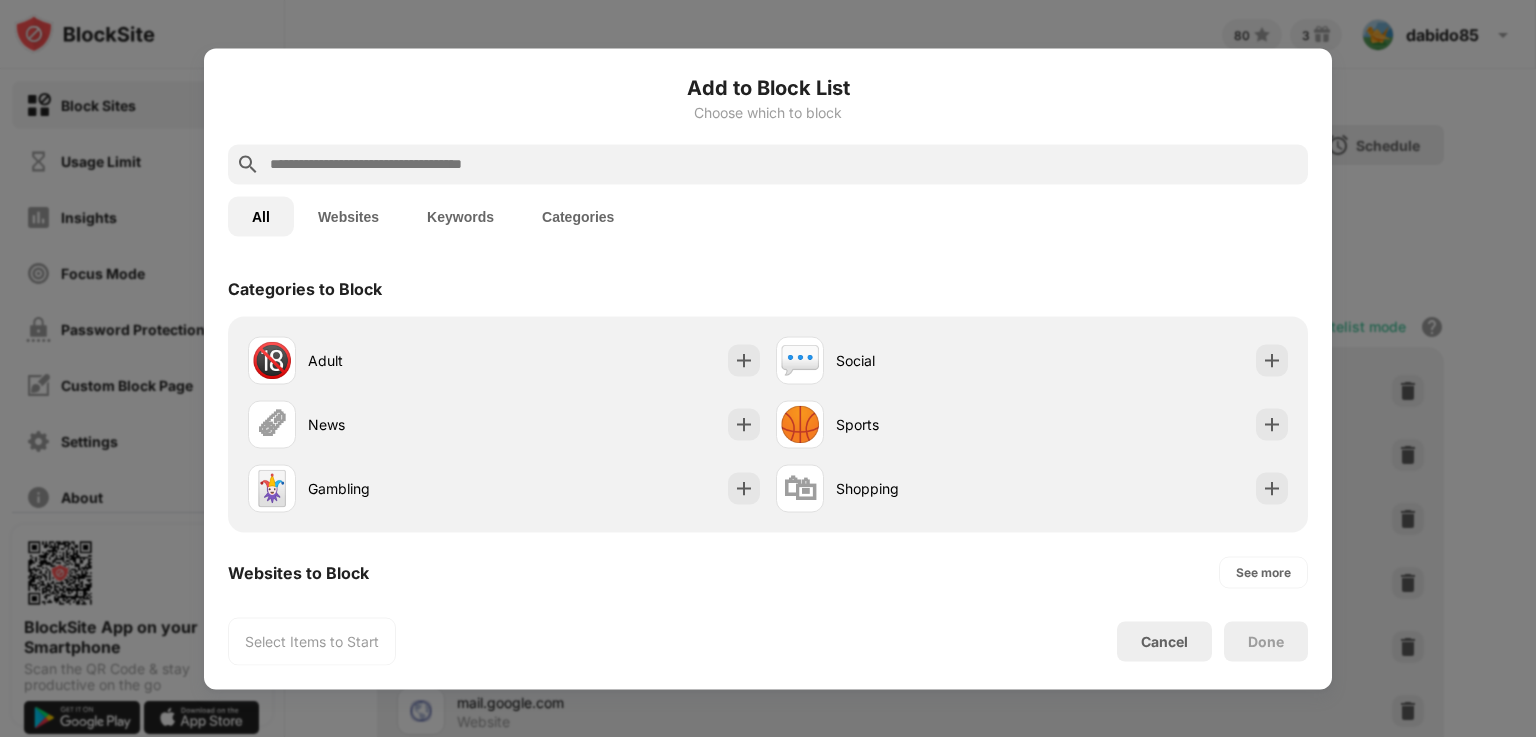 click on "Websites" at bounding box center [348, 216] 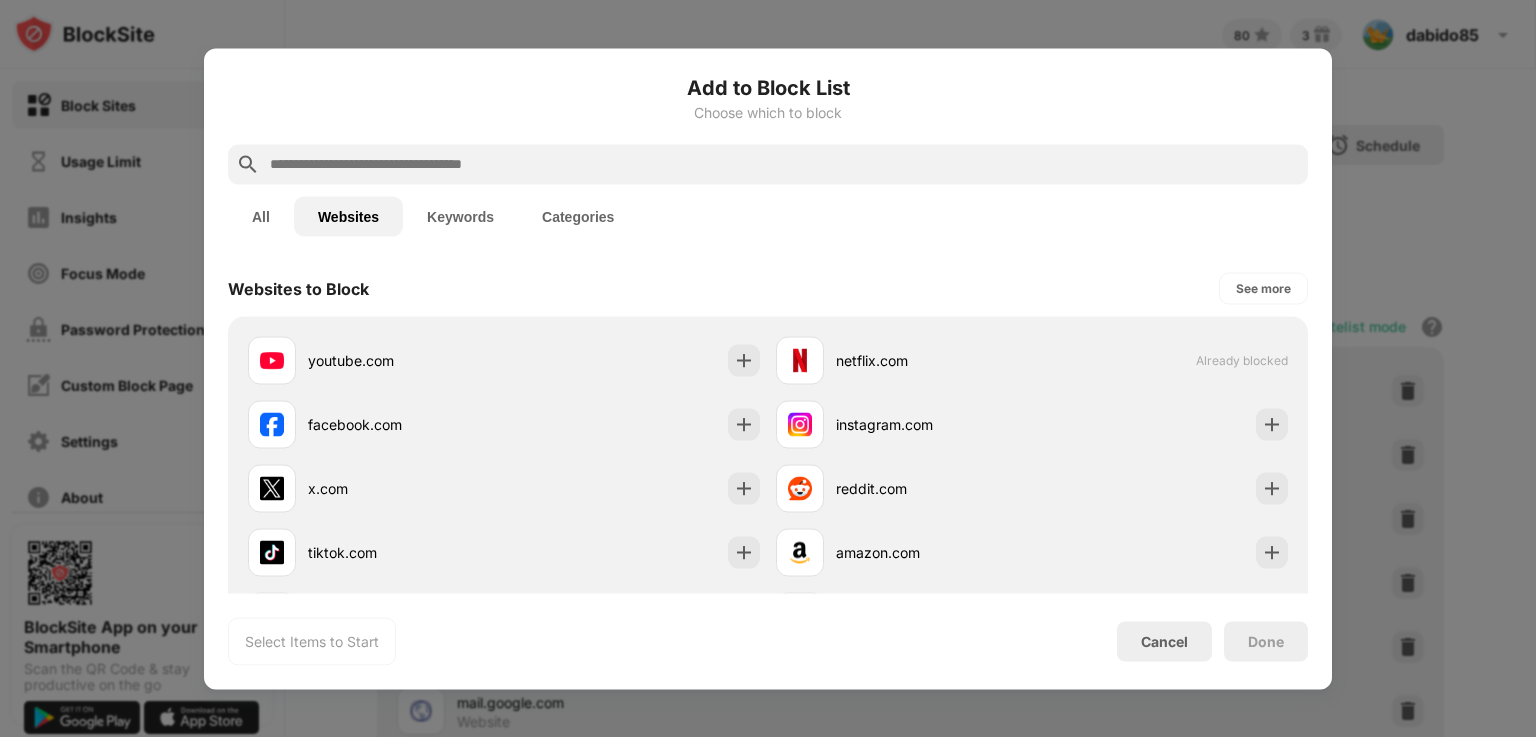 click at bounding box center [784, 164] 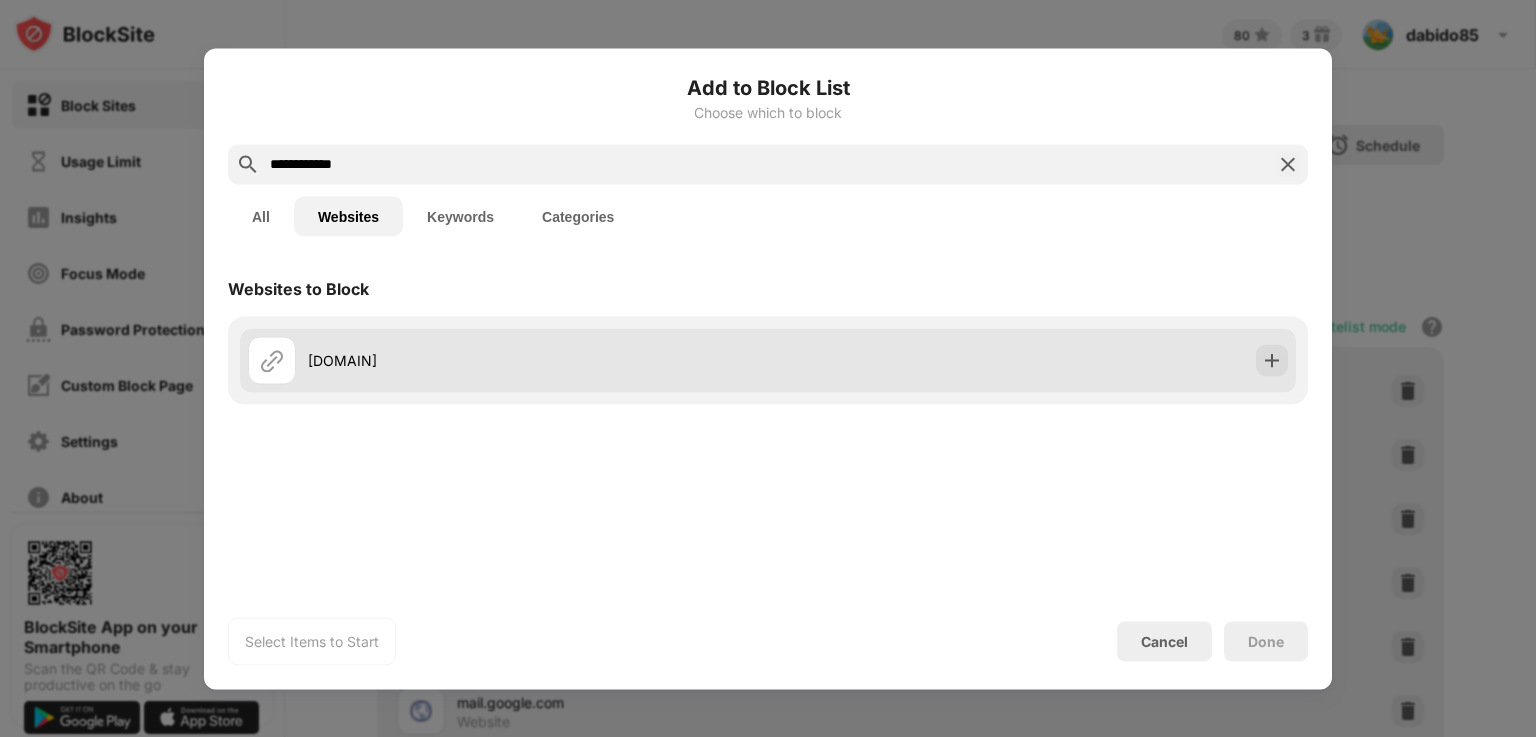 type on "**********" 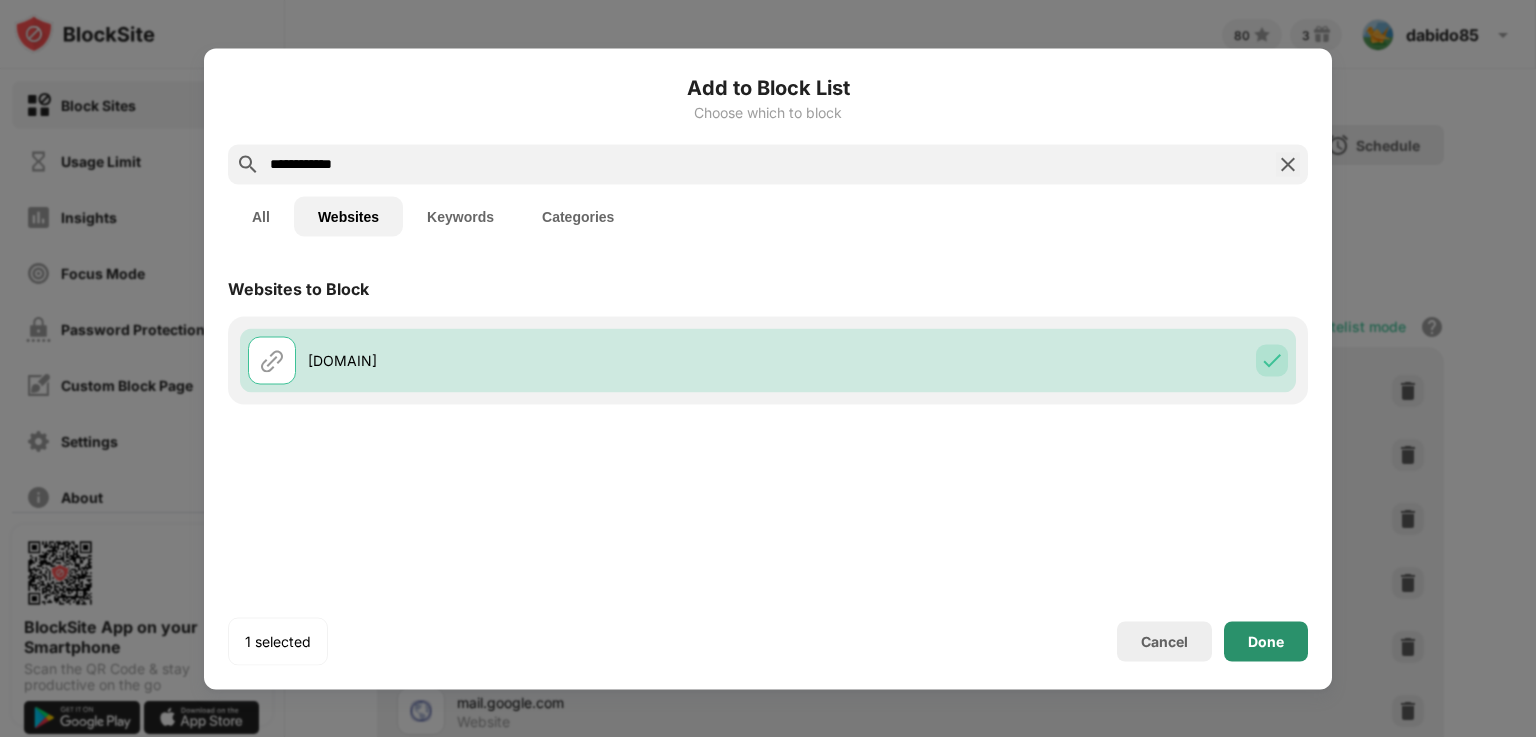 click on "Done" at bounding box center [1266, 641] 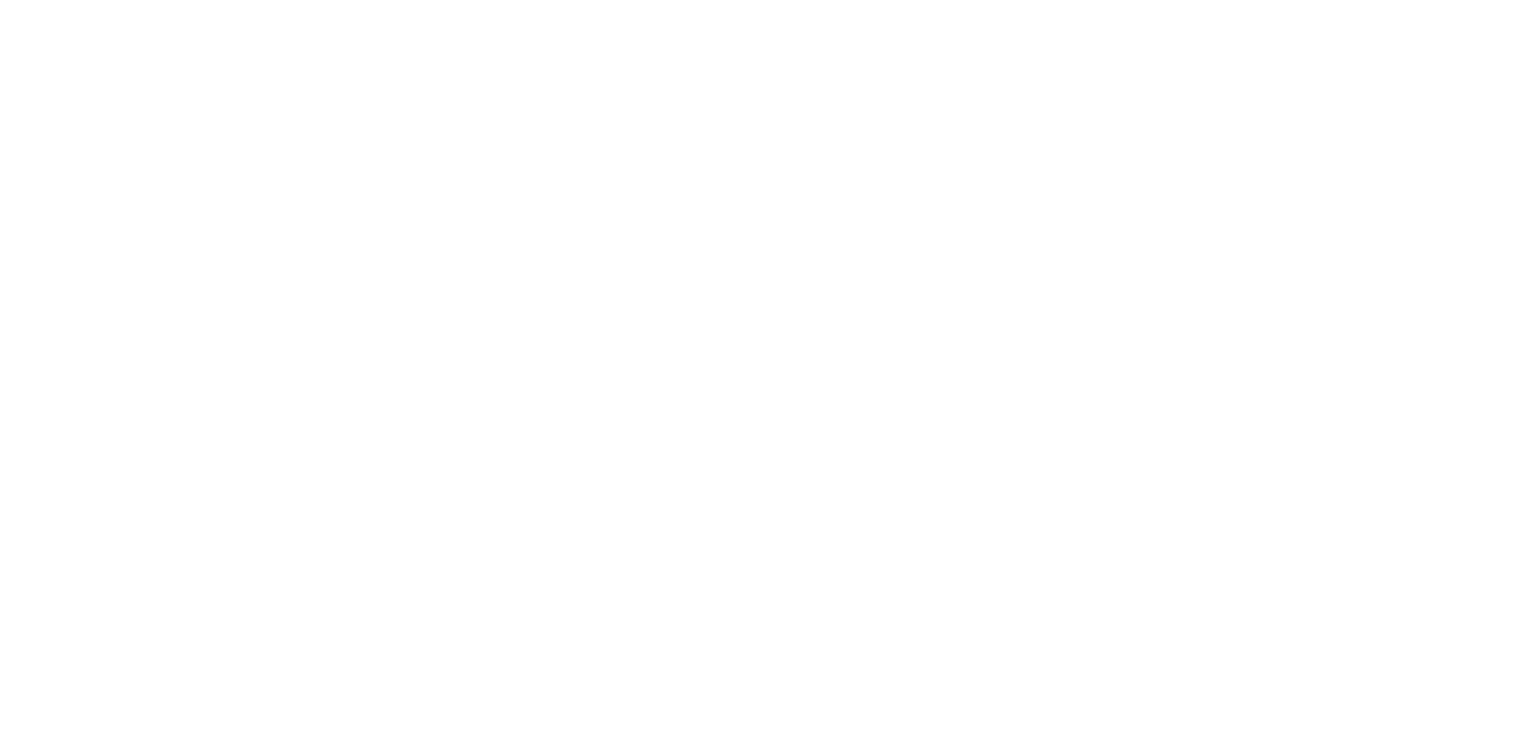 scroll, scrollTop: 0, scrollLeft: 0, axis: both 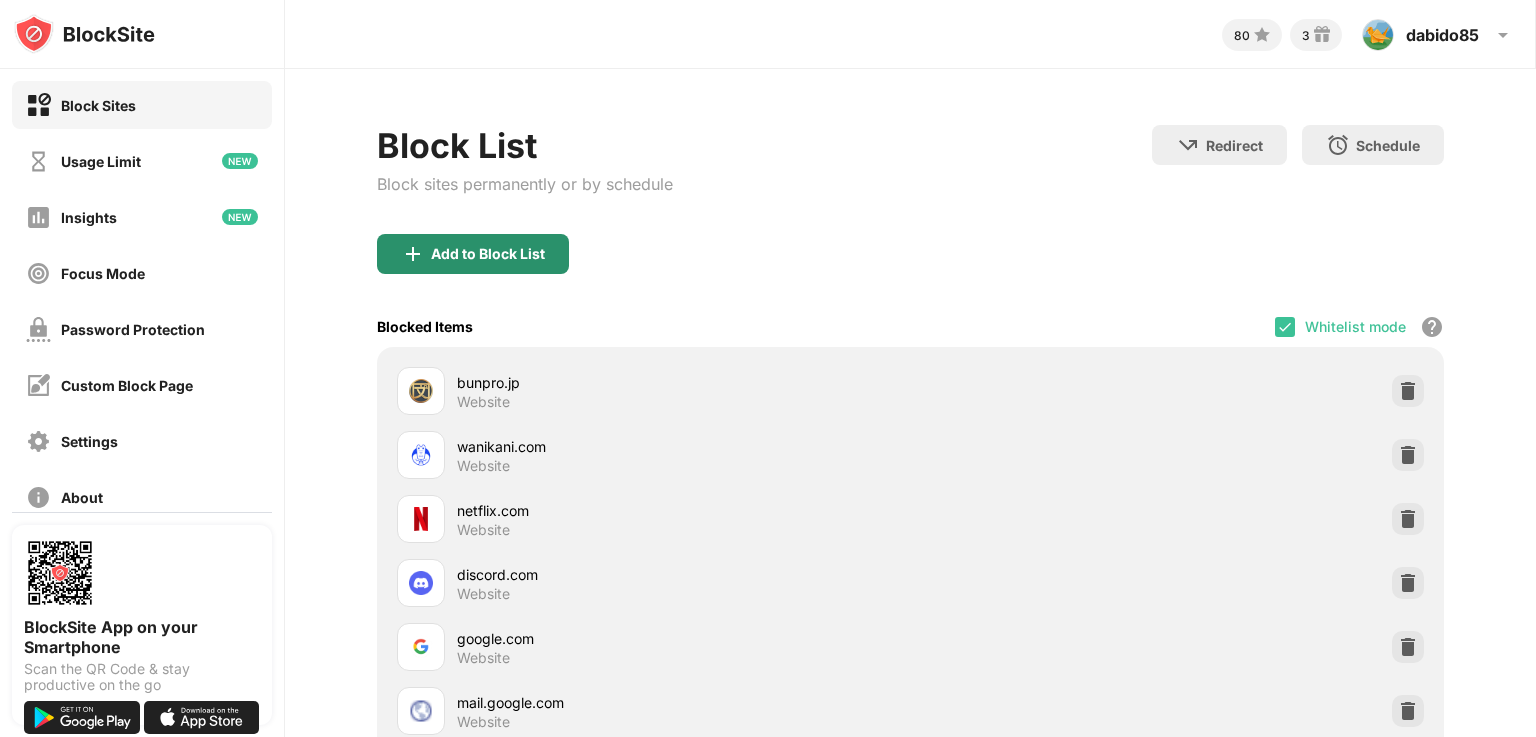 click on "Add to Block List" at bounding box center [910, 270] 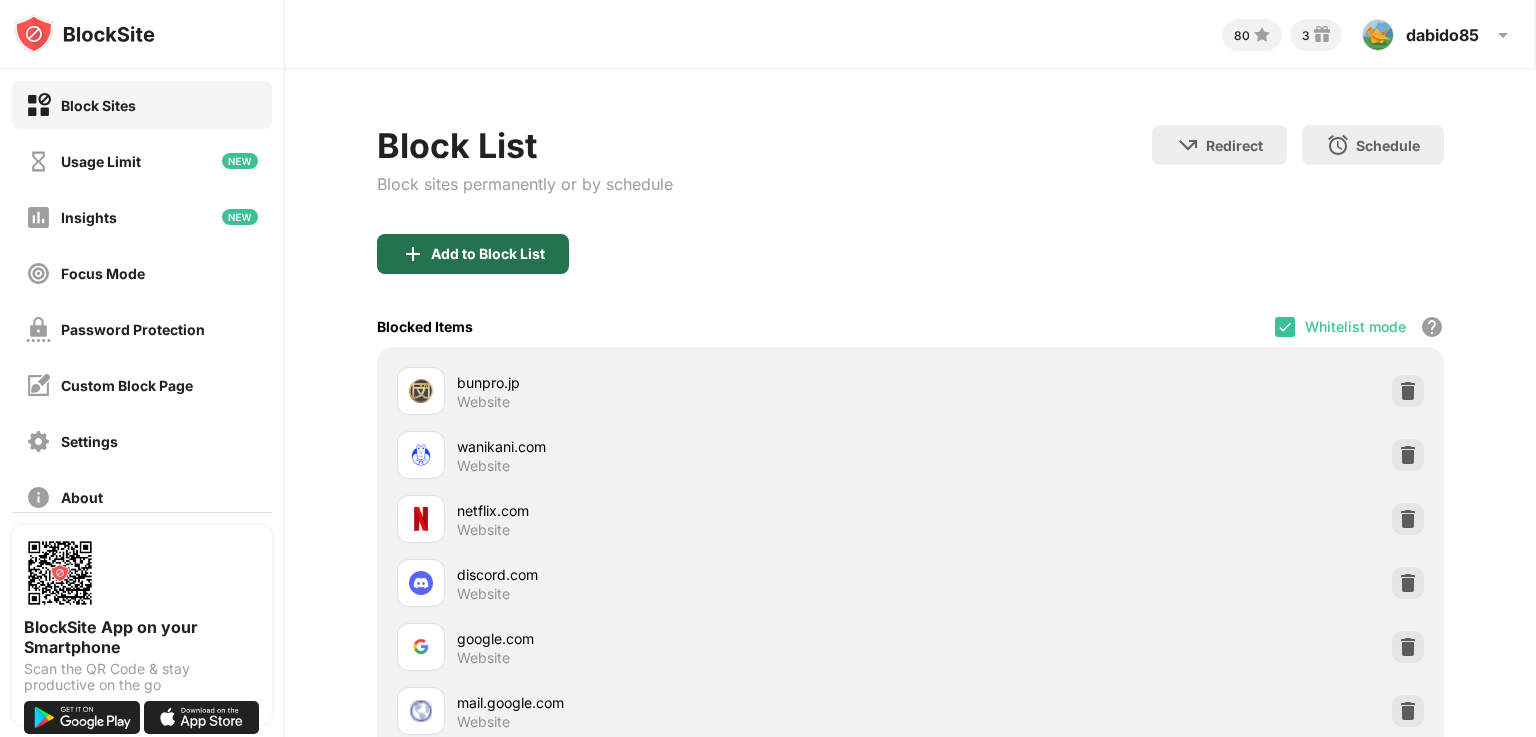 click on "Add to Block List" at bounding box center [473, 254] 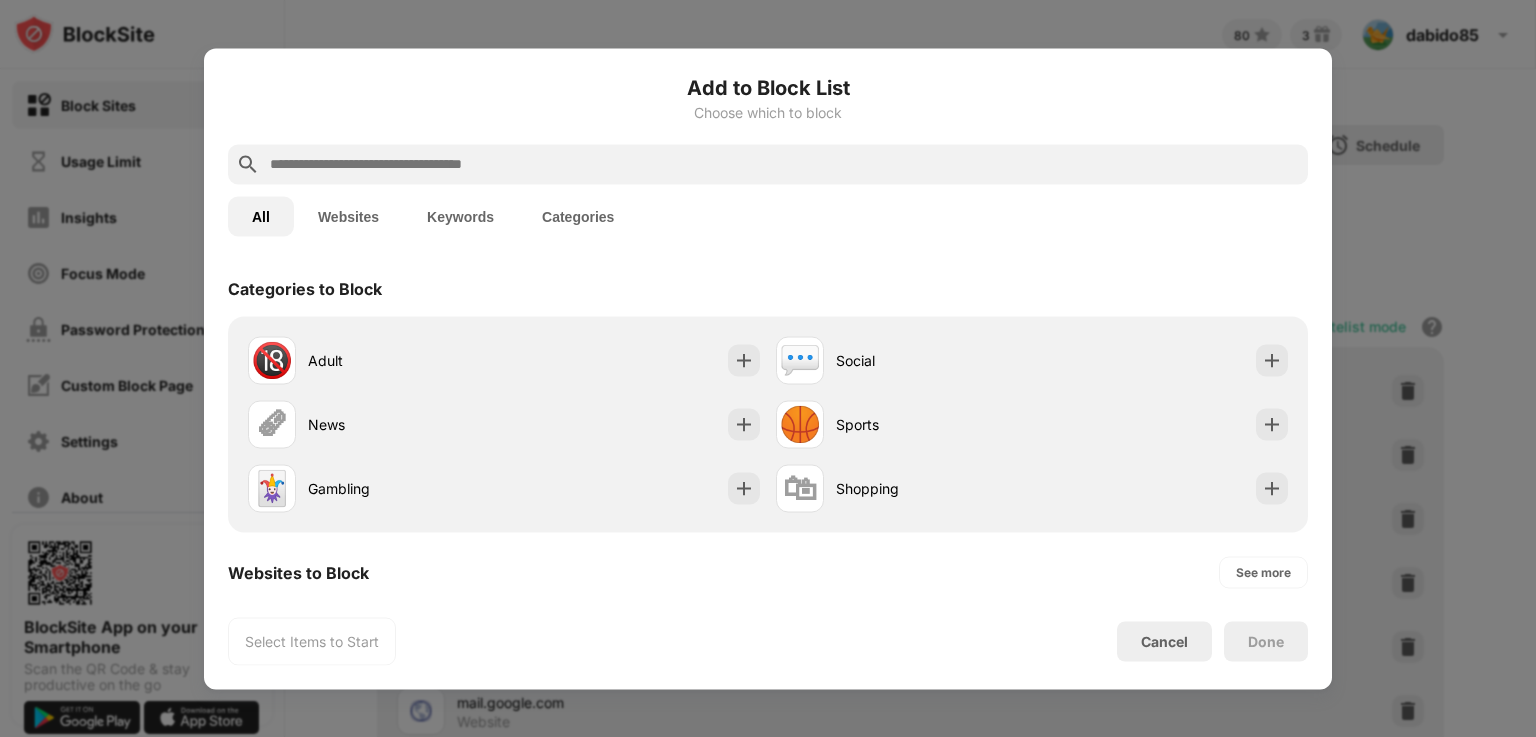 click on "Keywords" at bounding box center (460, 216) 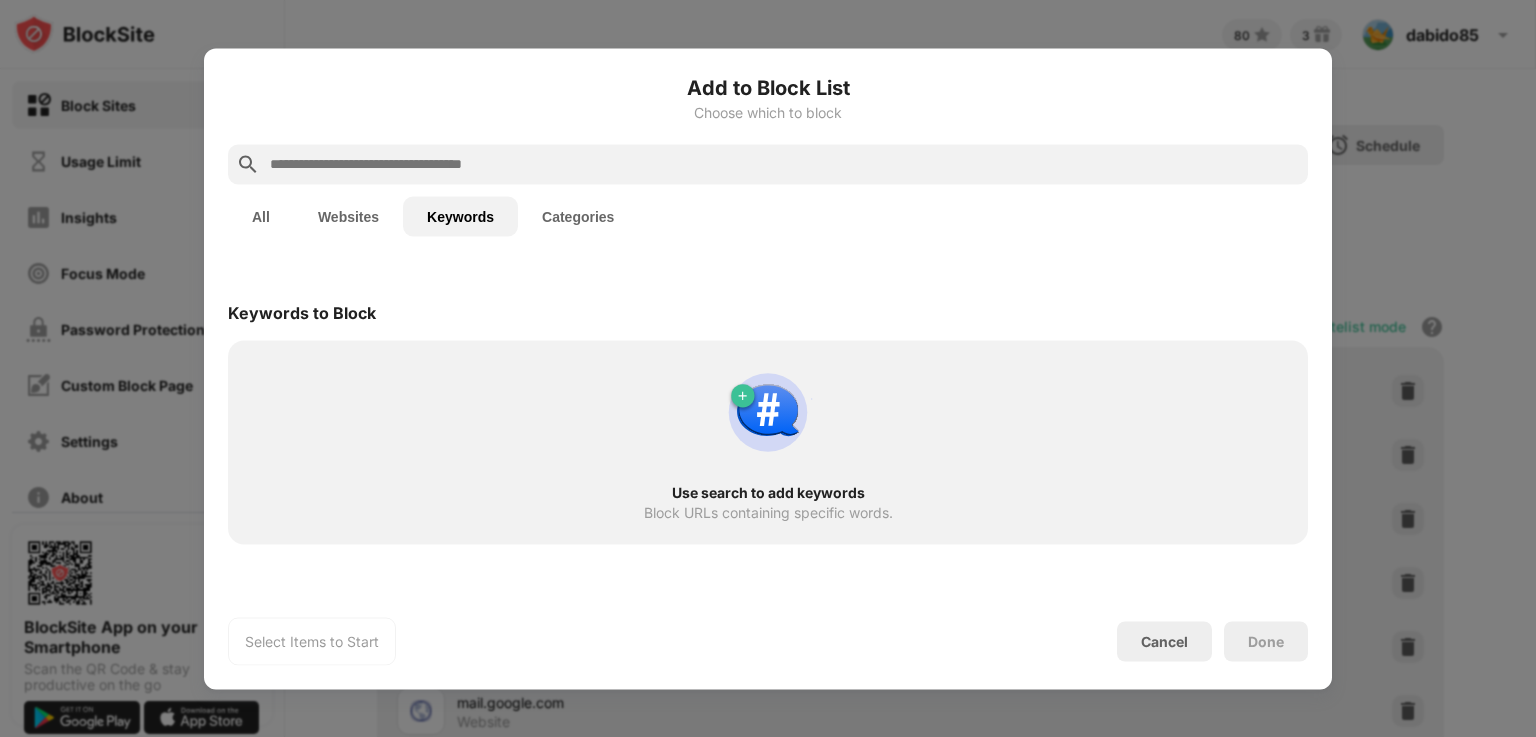 click on "Websites" at bounding box center (348, 216) 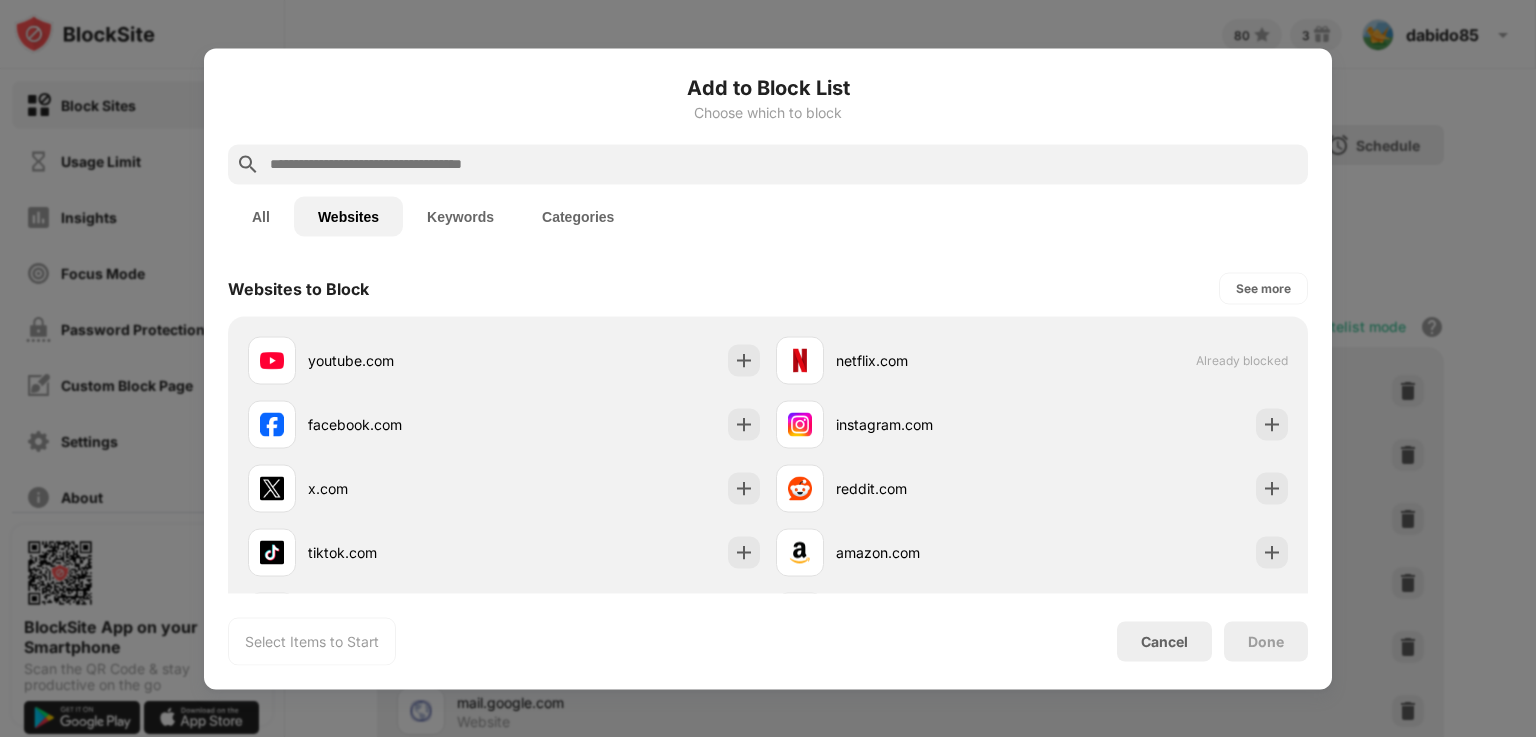 click at bounding box center [784, 164] 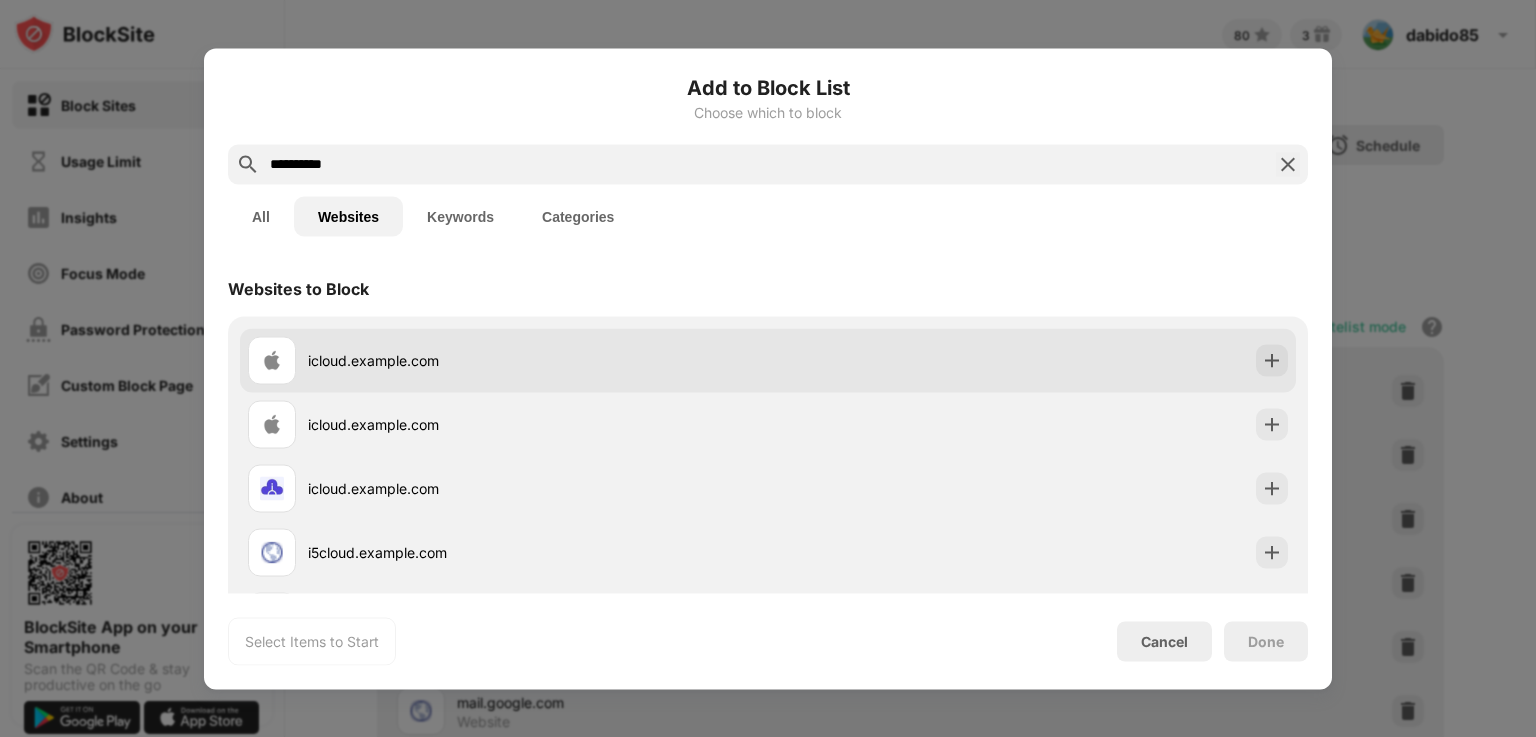 type on "**********" 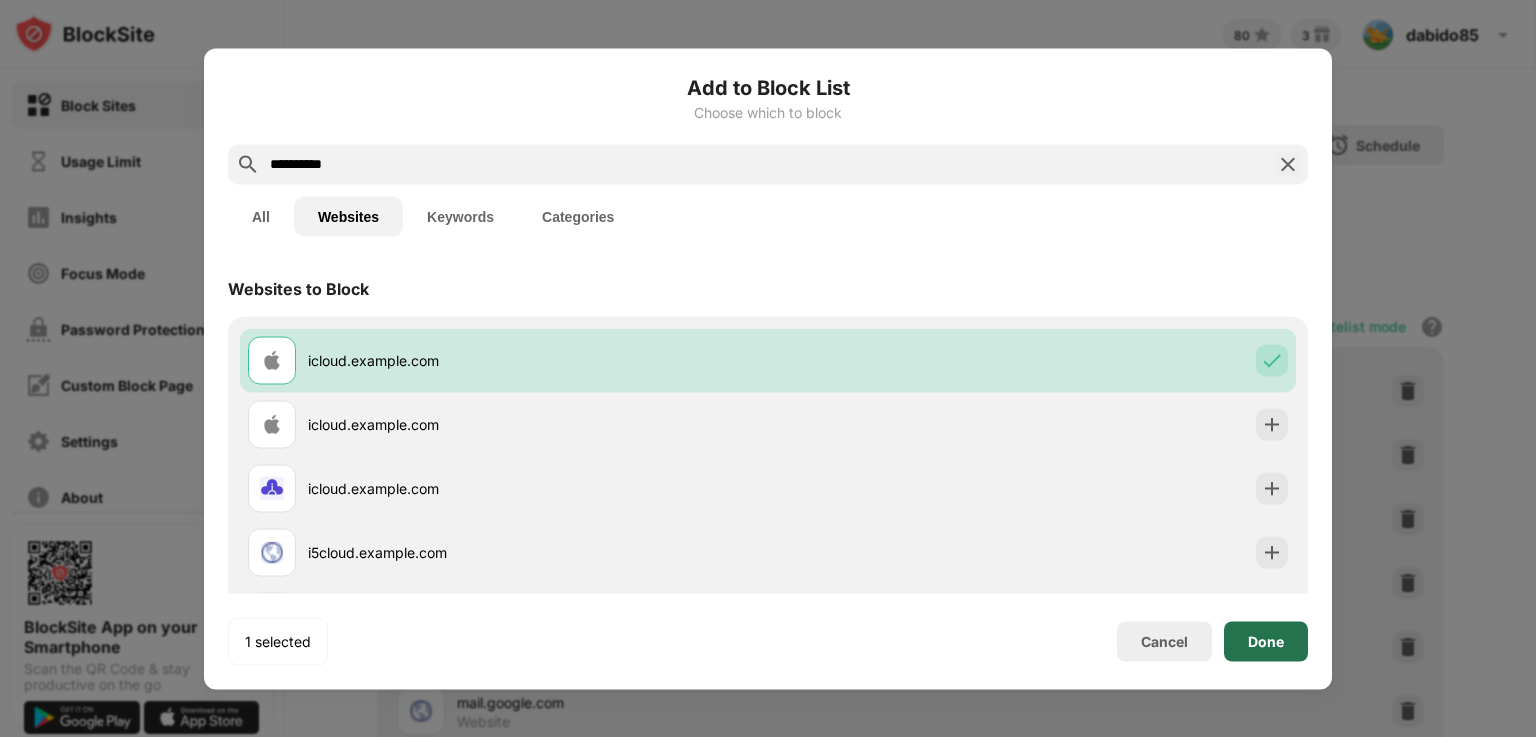 click on "Done" at bounding box center [1266, 641] 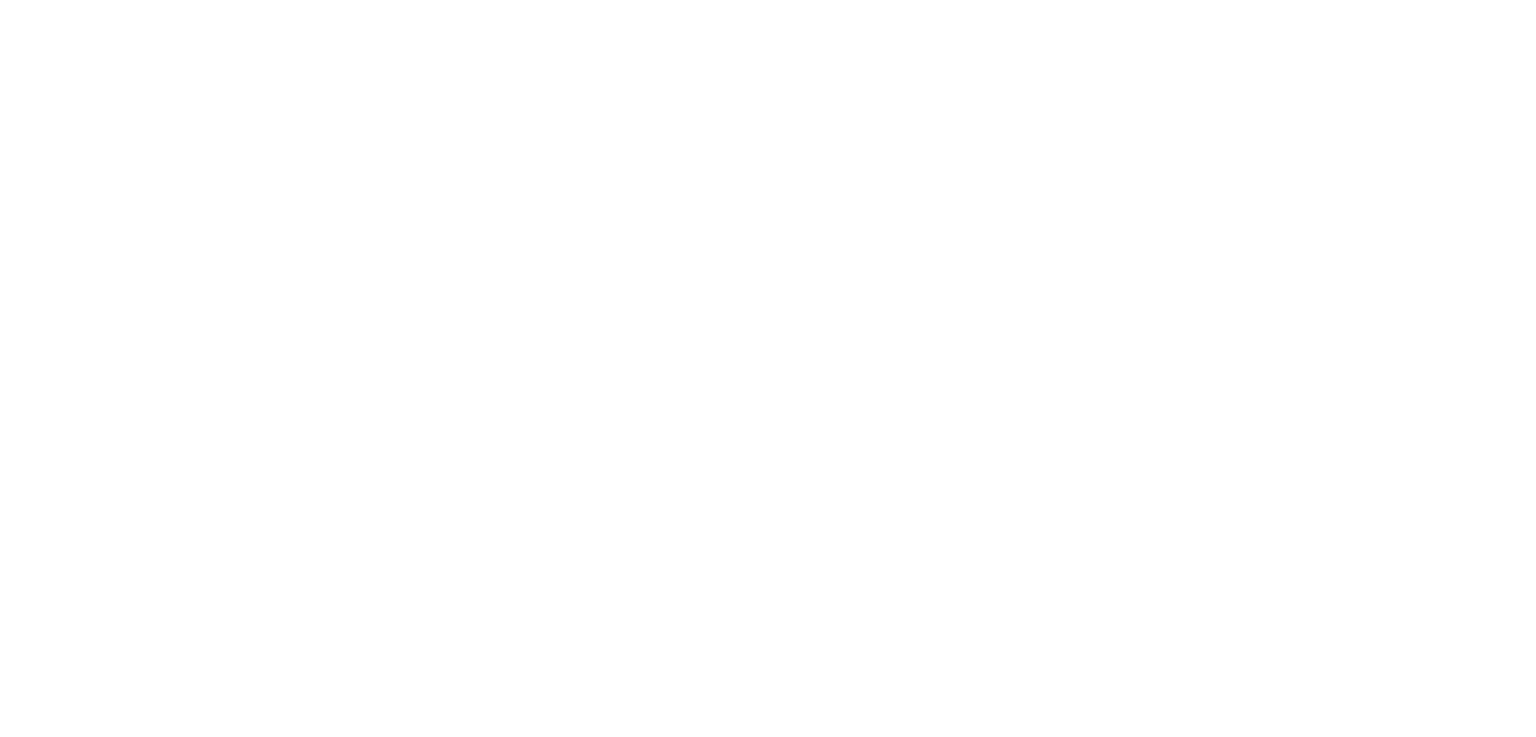 scroll, scrollTop: 0, scrollLeft: 0, axis: both 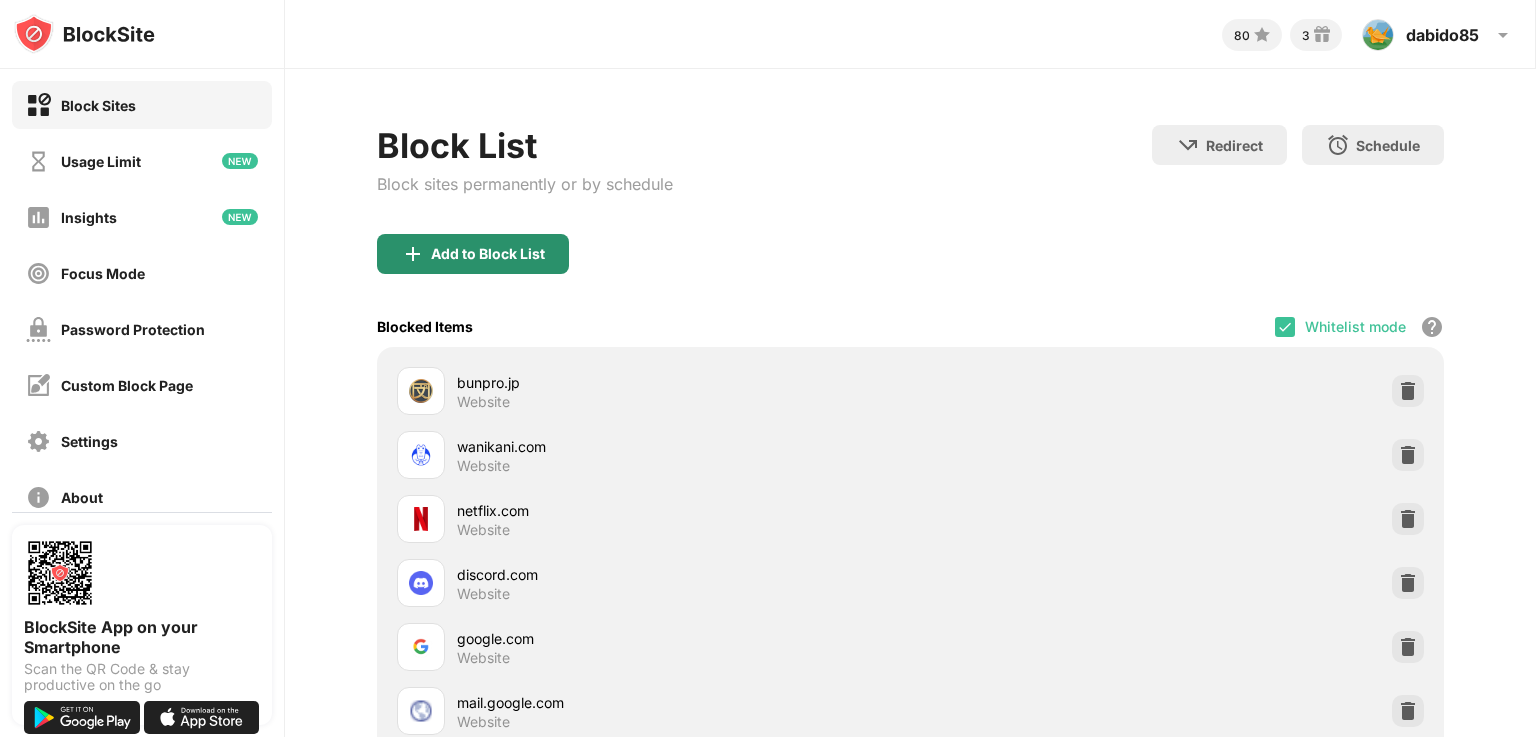 click on "Add to Block List" at bounding box center [488, 254] 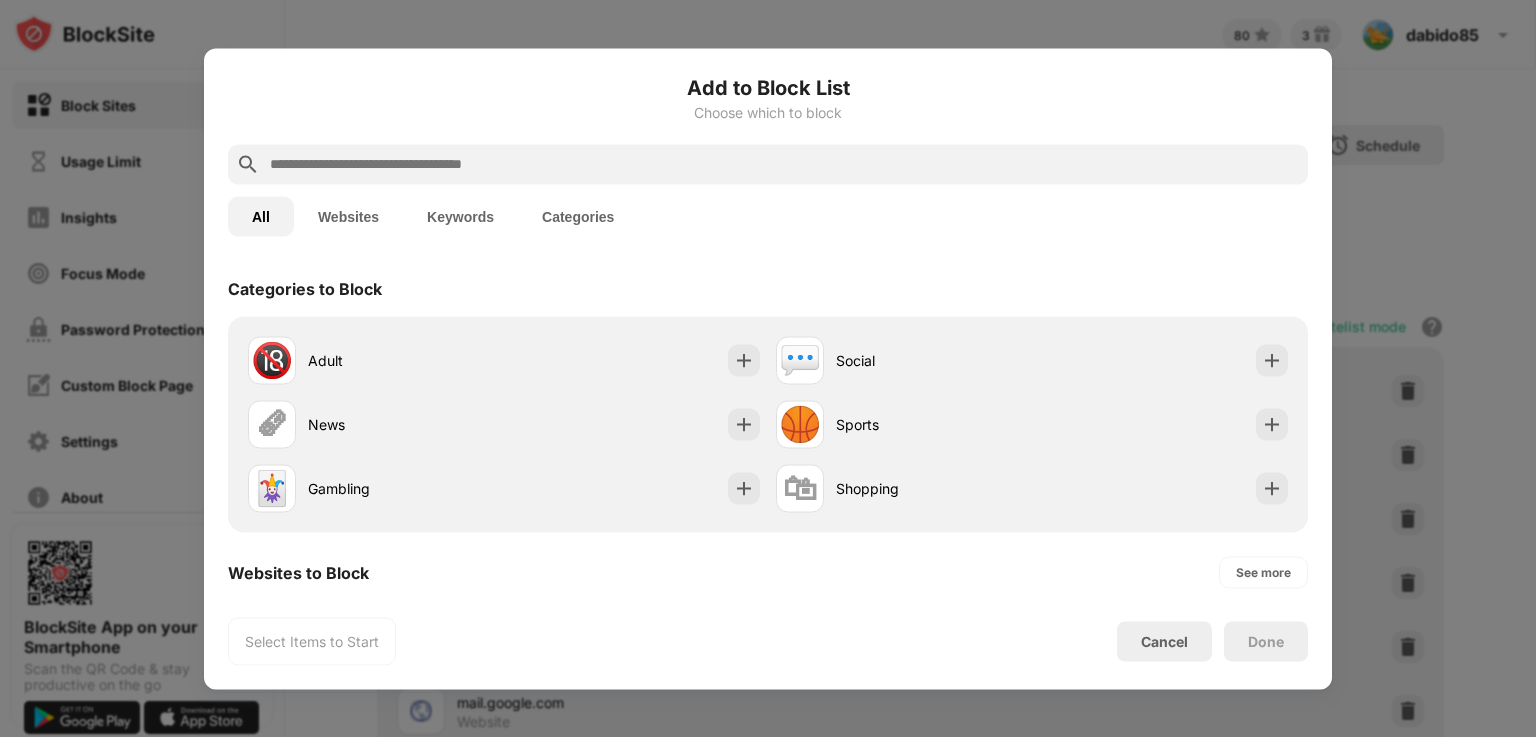 click at bounding box center [784, 164] 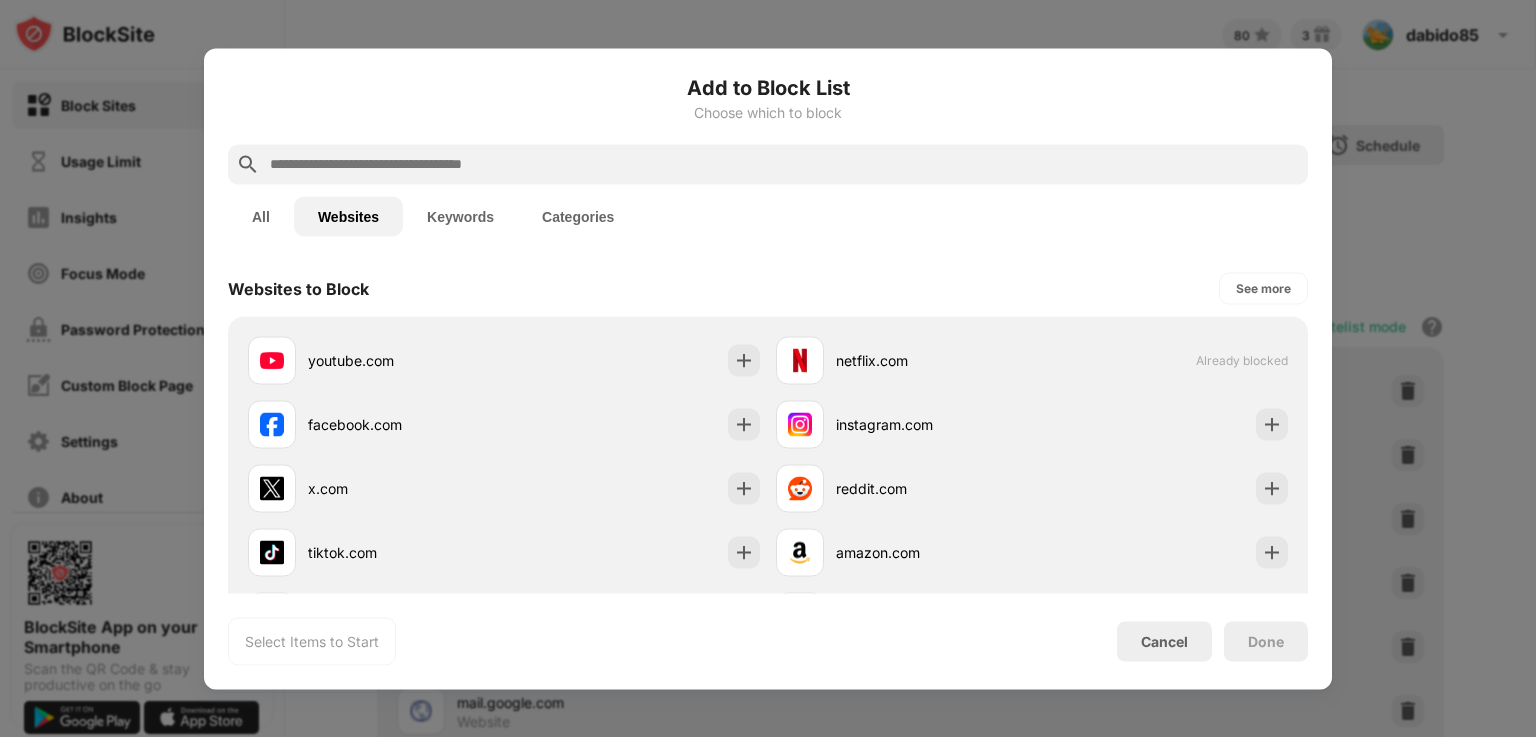 click at bounding box center [784, 164] 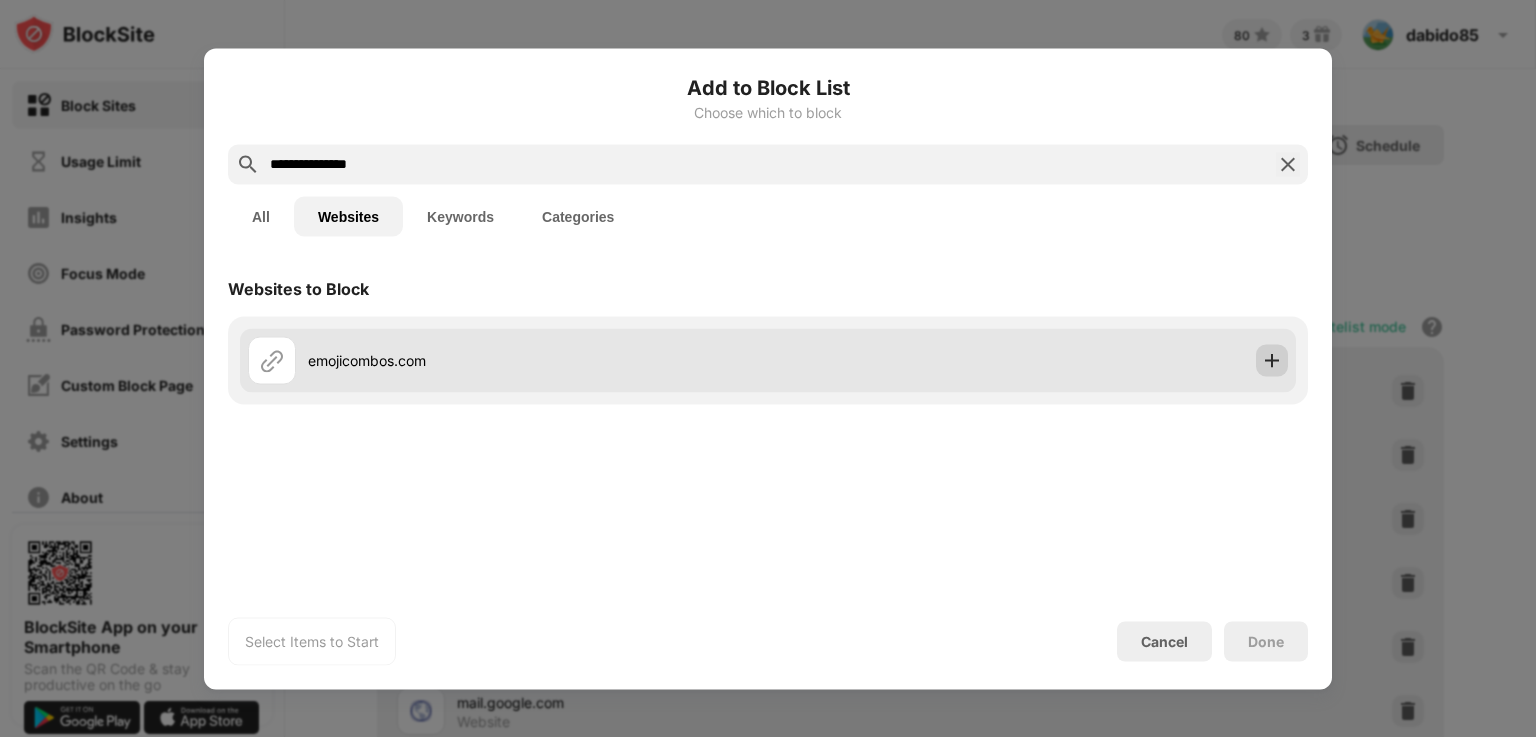 type on "**********" 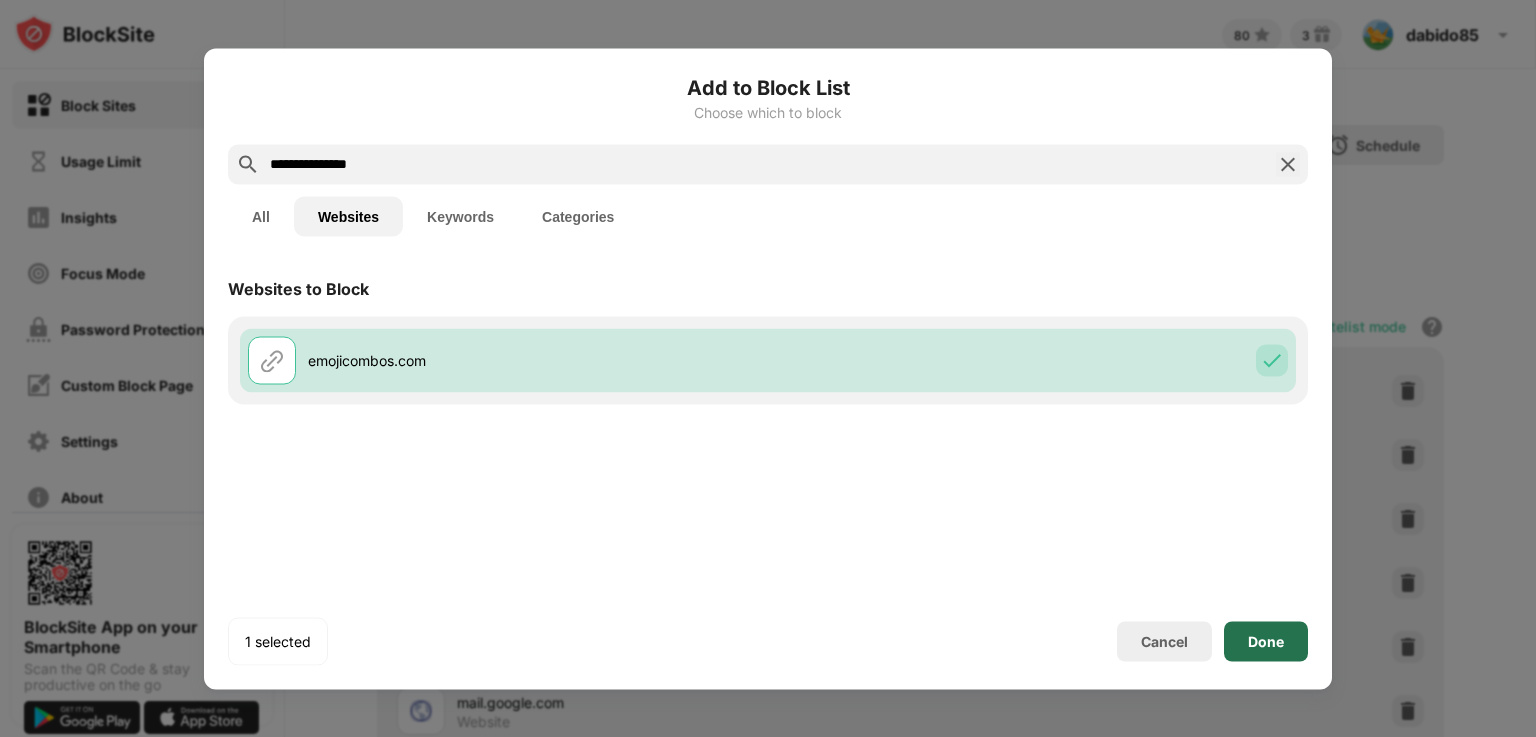 click on "Done" at bounding box center [1266, 641] 